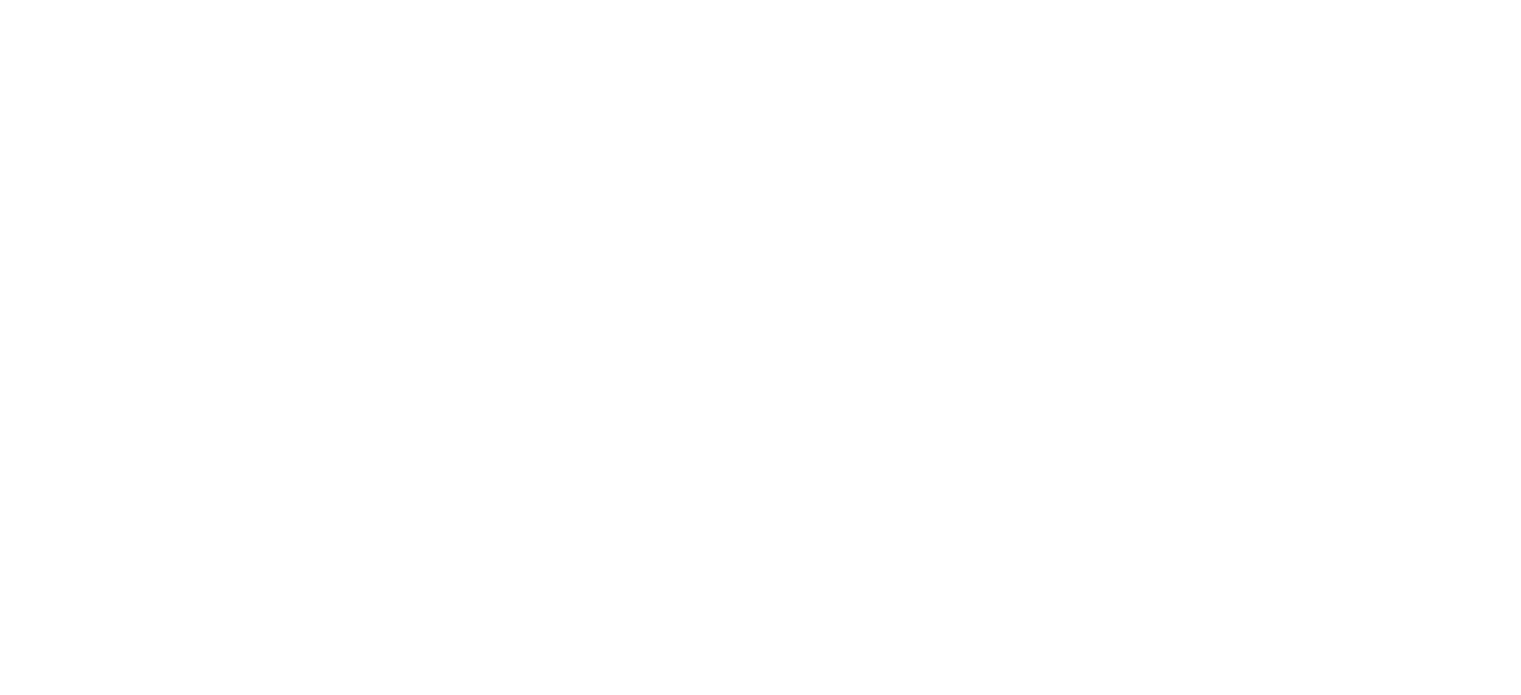 scroll, scrollTop: 0, scrollLeft: 0, axis: both 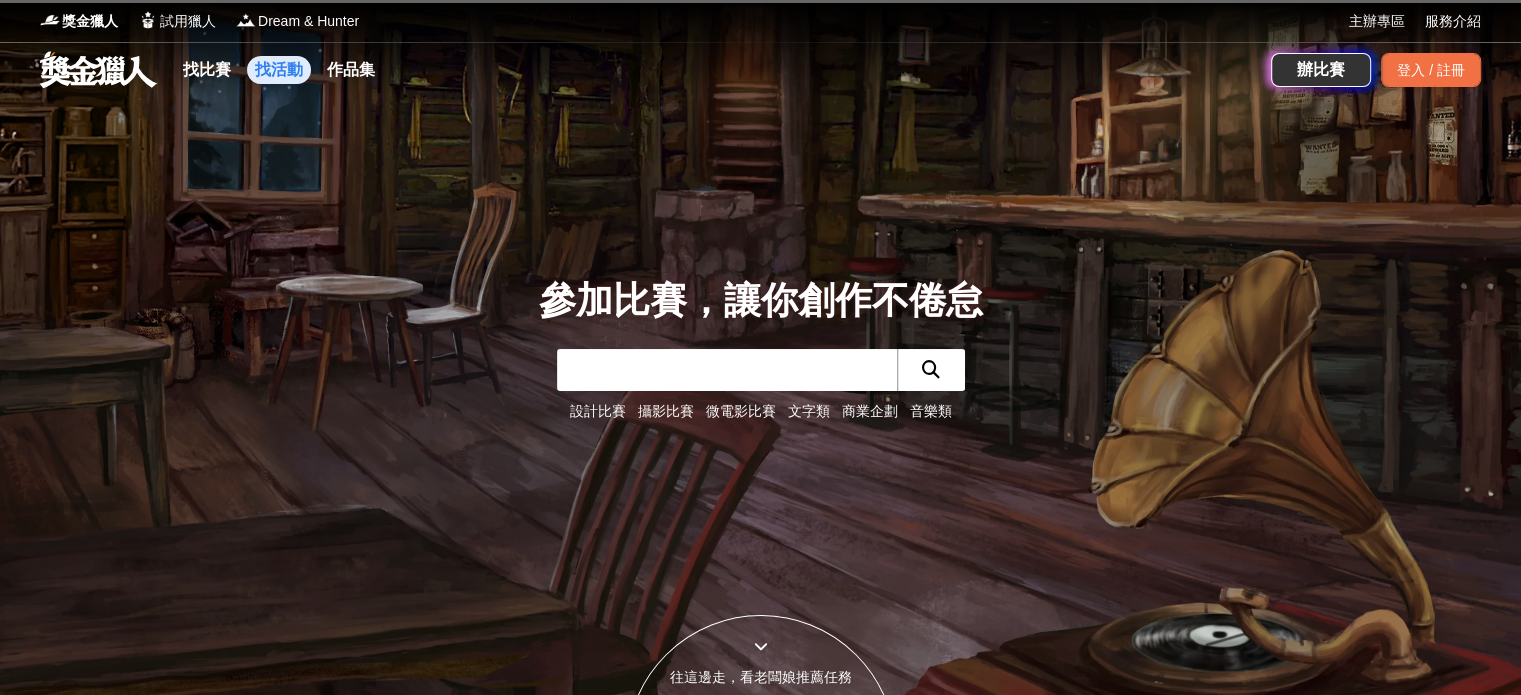 click on "找活動" at bounding box center (279, 70) 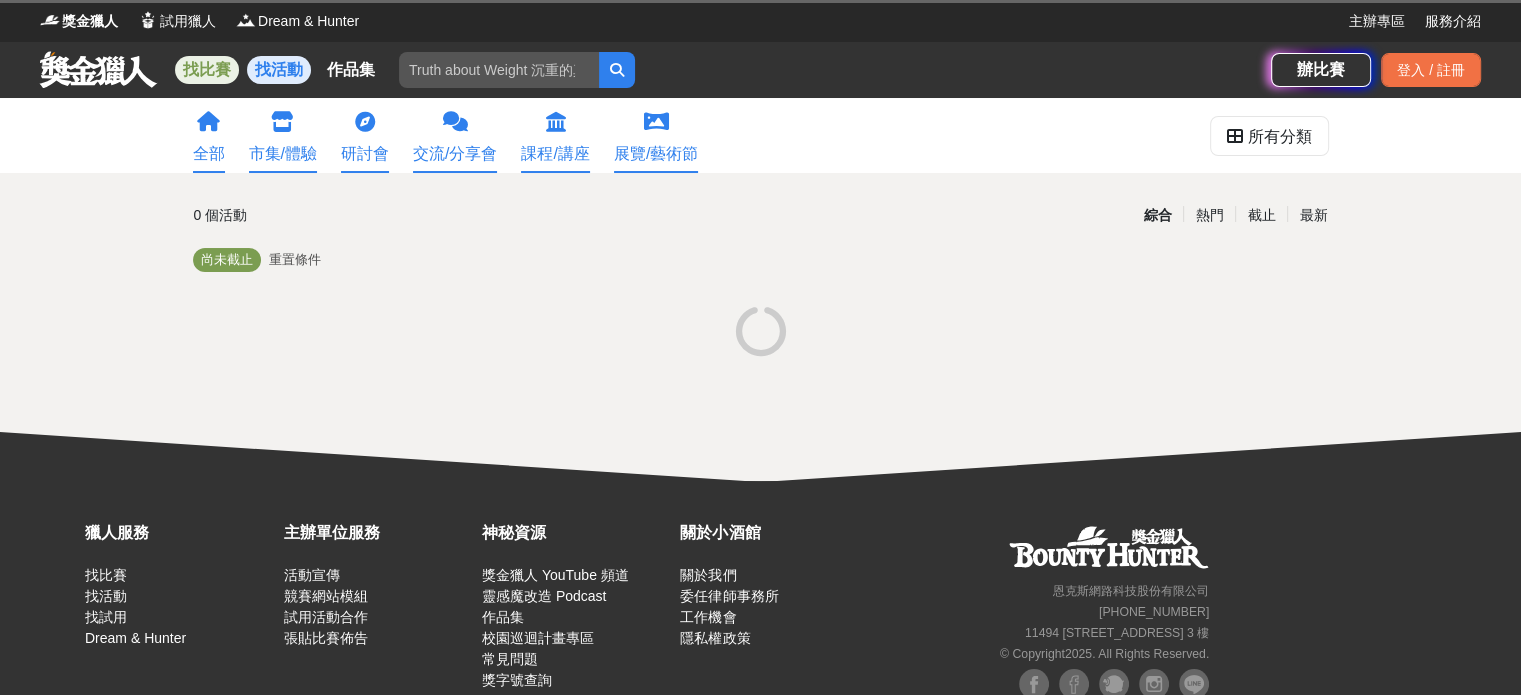 click on "找比賽" at bounding box center [207, 70] 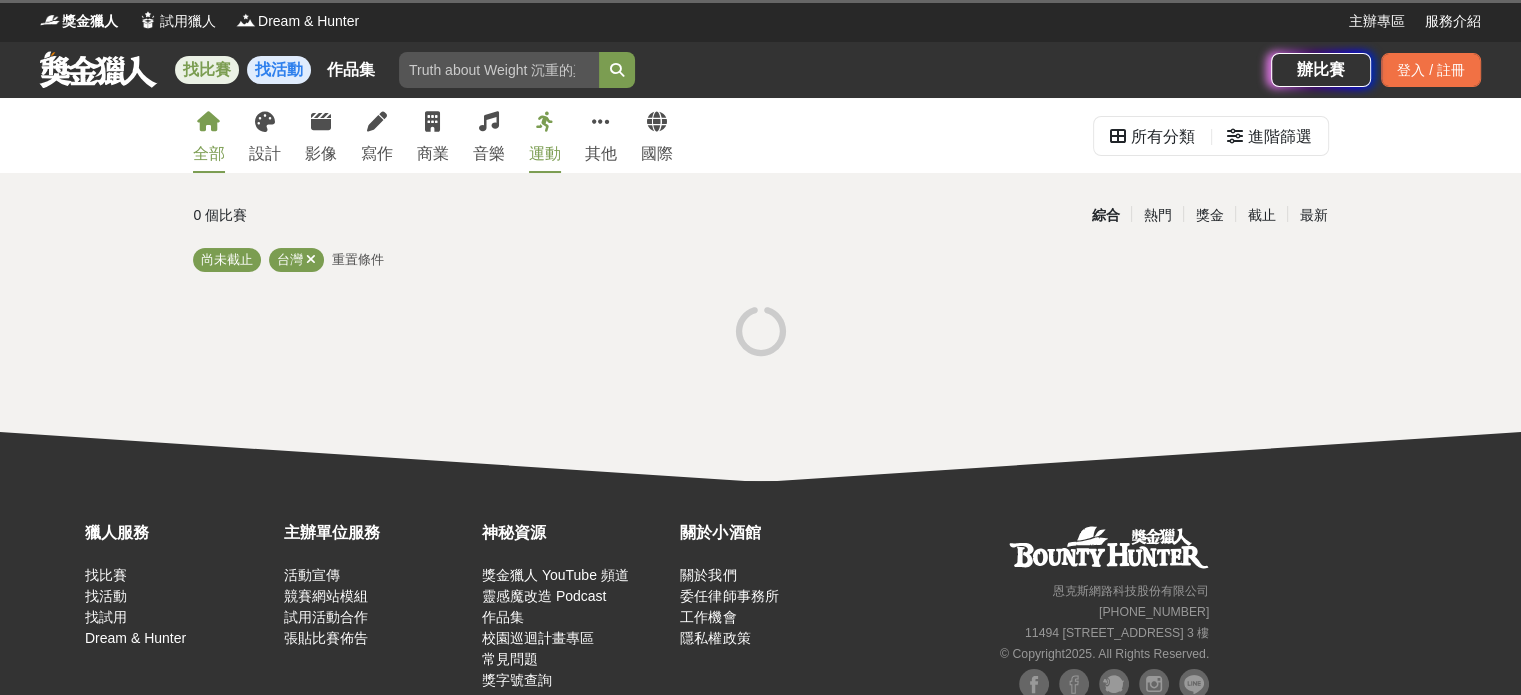 click on "找活動" at bounding box center (279, 70) 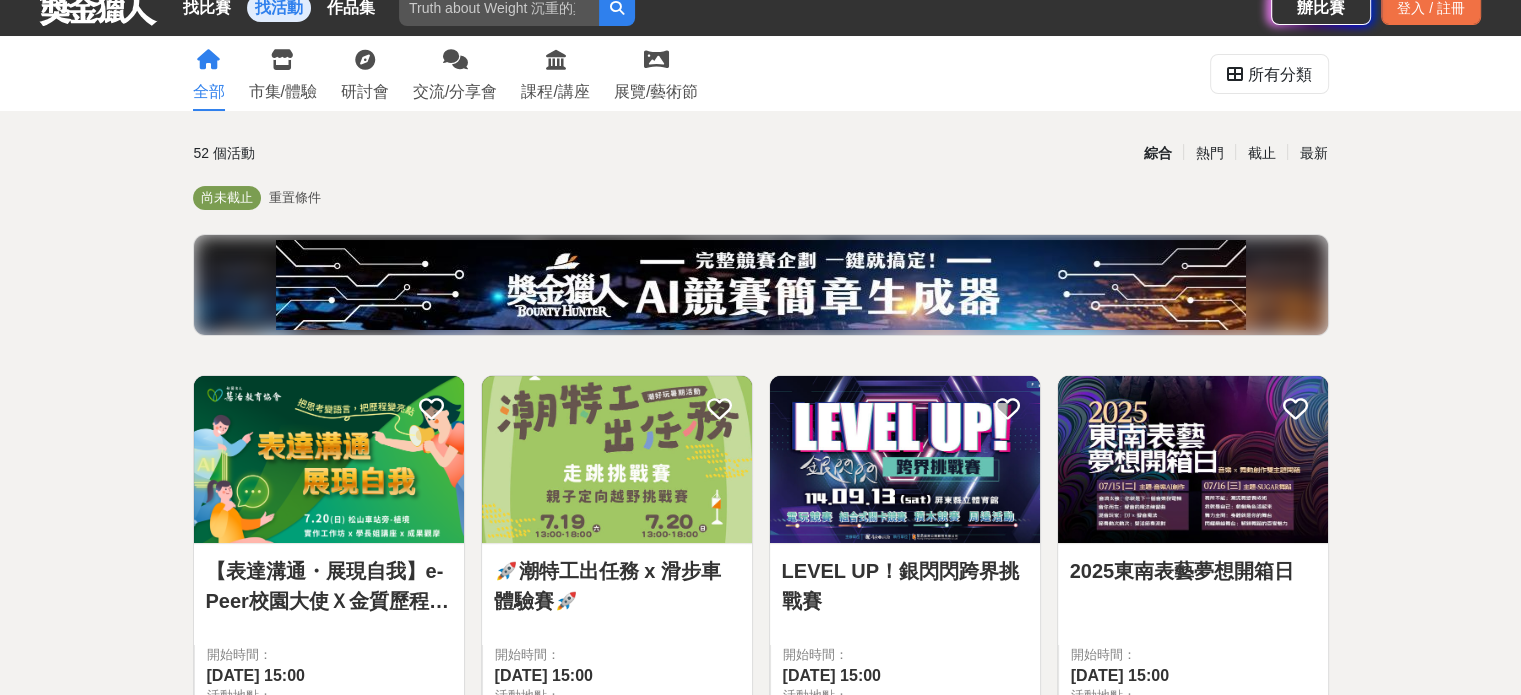 scroll, scrollTop: 0, scrollLeft: 0, axis: both 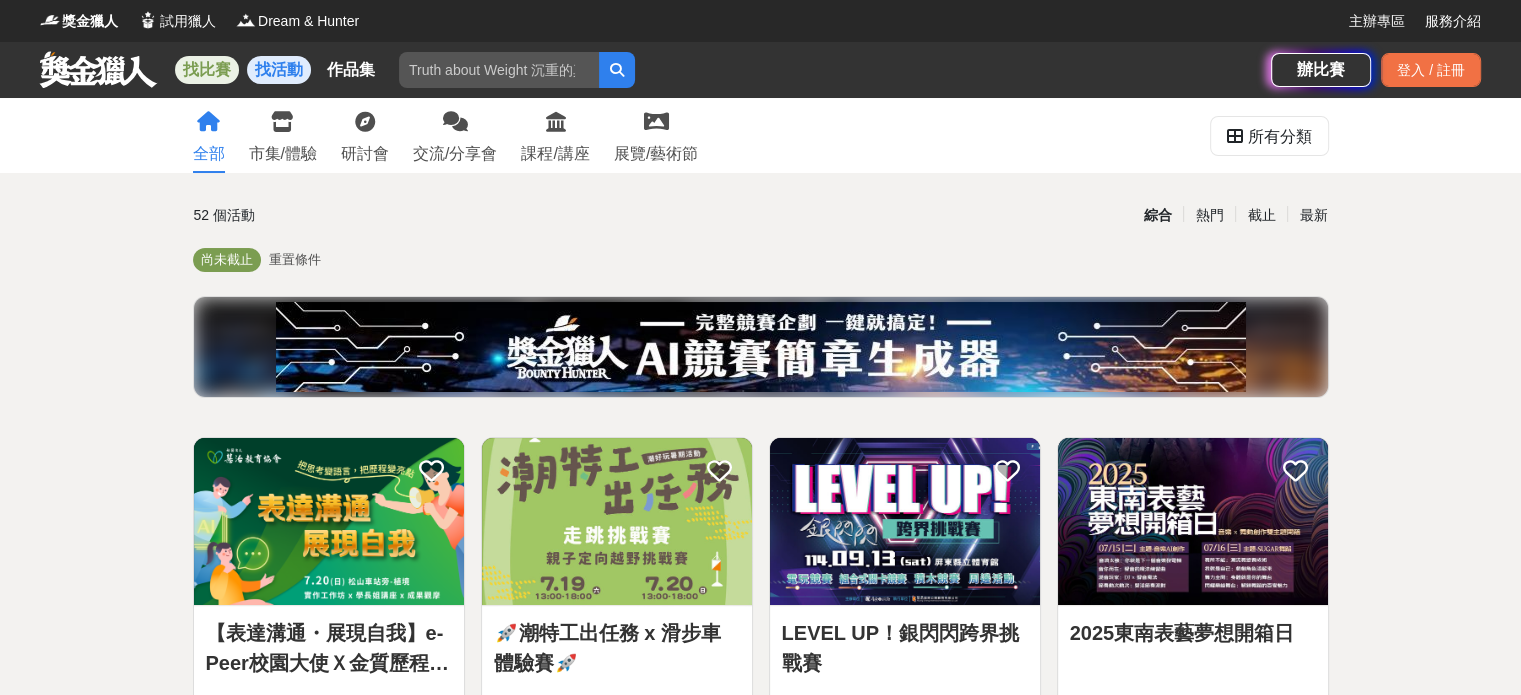 click on "找比賽" at bounding box center (207, 70) 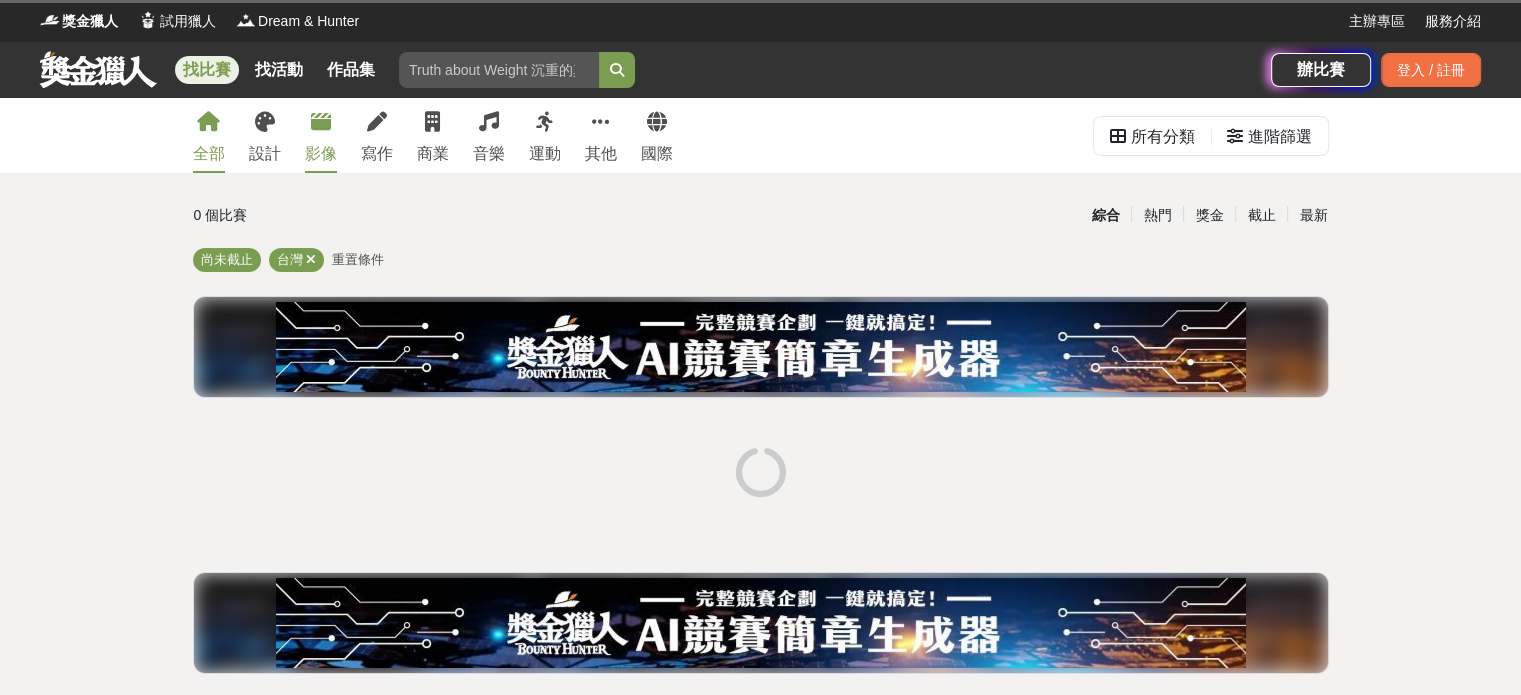click on "影像" at bounding box center (321, 135) 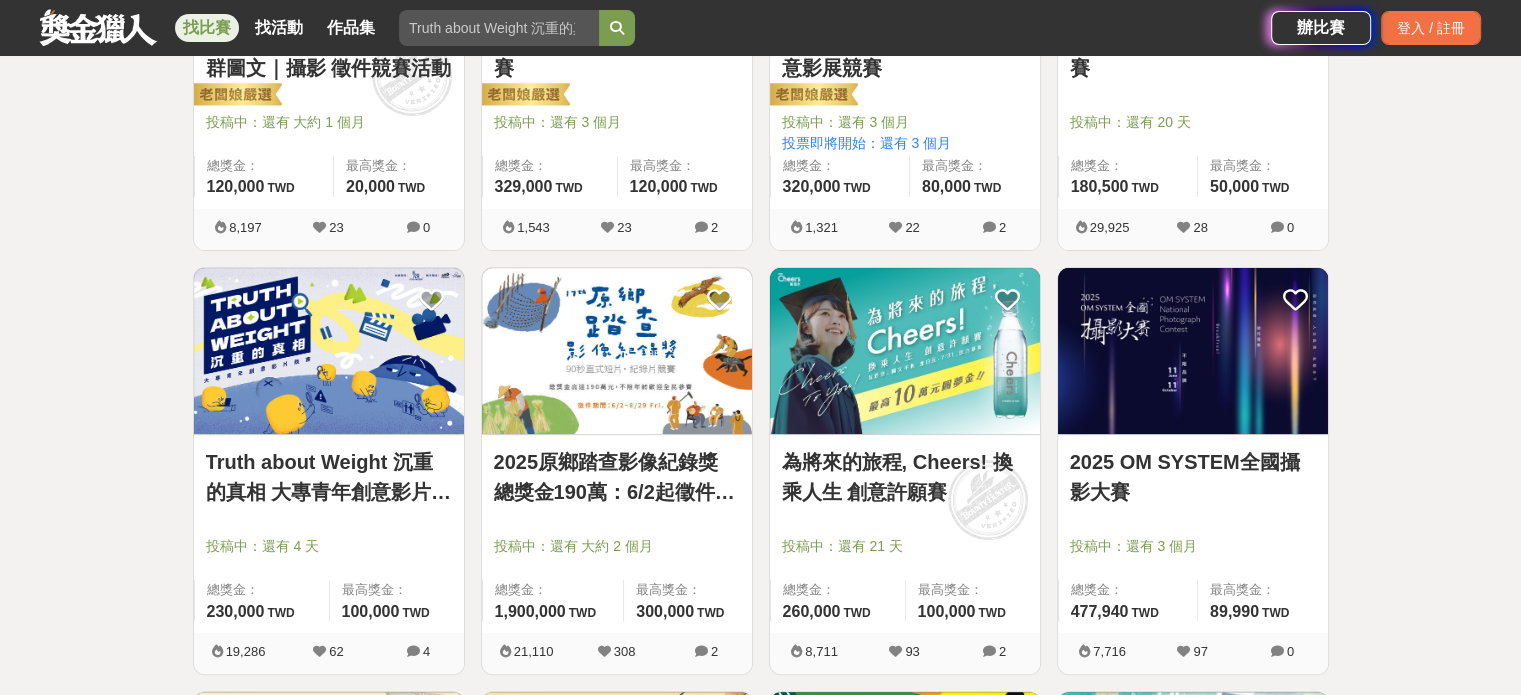 scroll, scrollTop: 600, scrollLeft: 0, axis: vertical 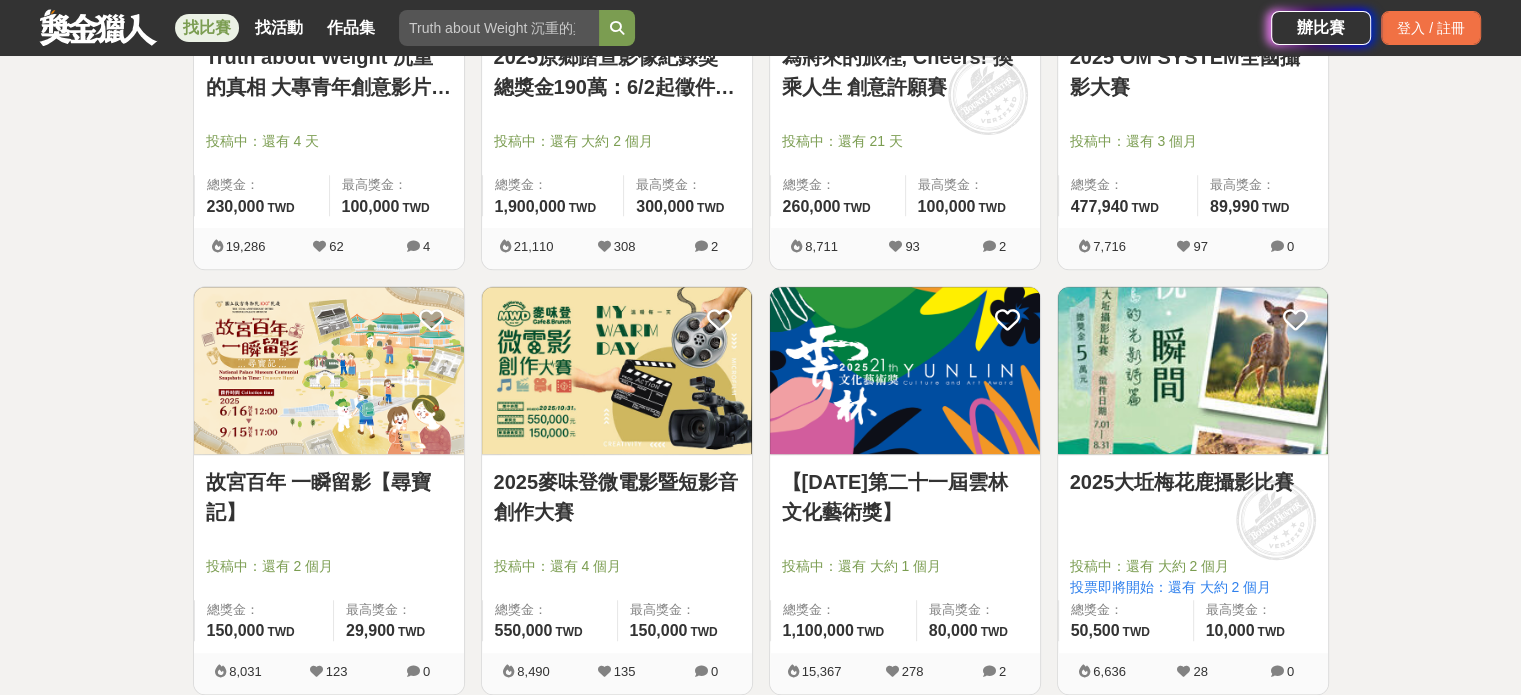click at bounding box center [329, 370] 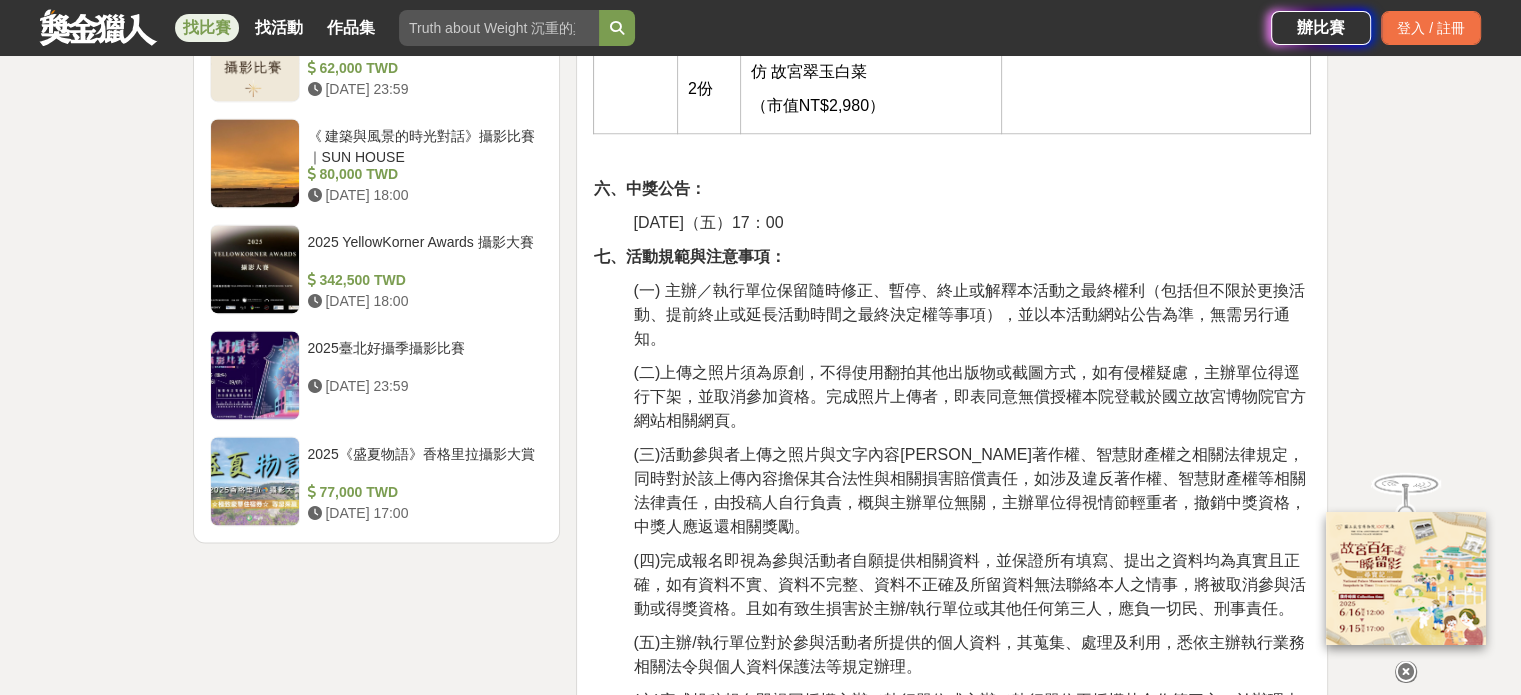 scroll, scrollTop: 2900, scrollLeft: 0, axis: vertical 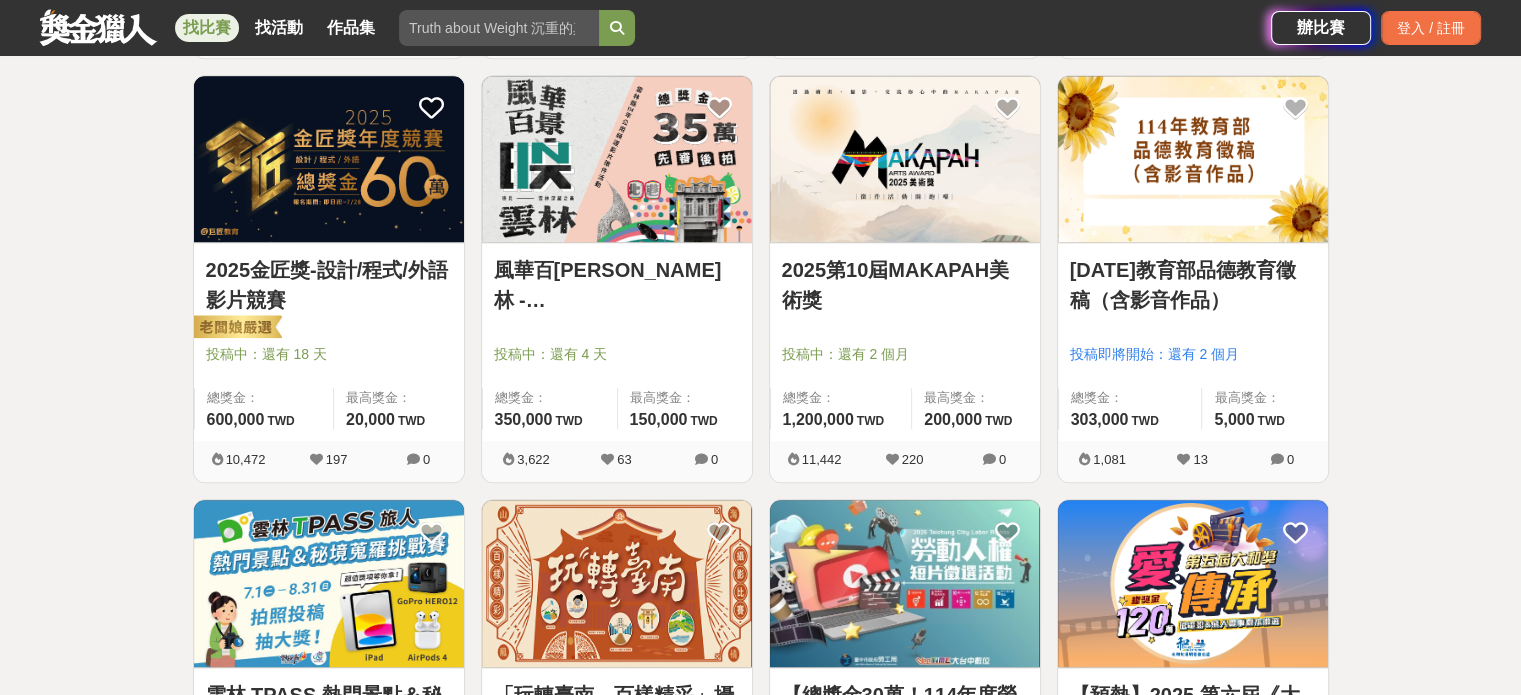 click on "風華百景映雲林 - 雲林縣114年公用頻道影片徵件活動（7/14（一）17:00收件截止） 投稿中：還有 4 天 總獎金： 350,000 350,000 TWD 最高獎金： 150,000 TWD" at bounding box center (617, 342) 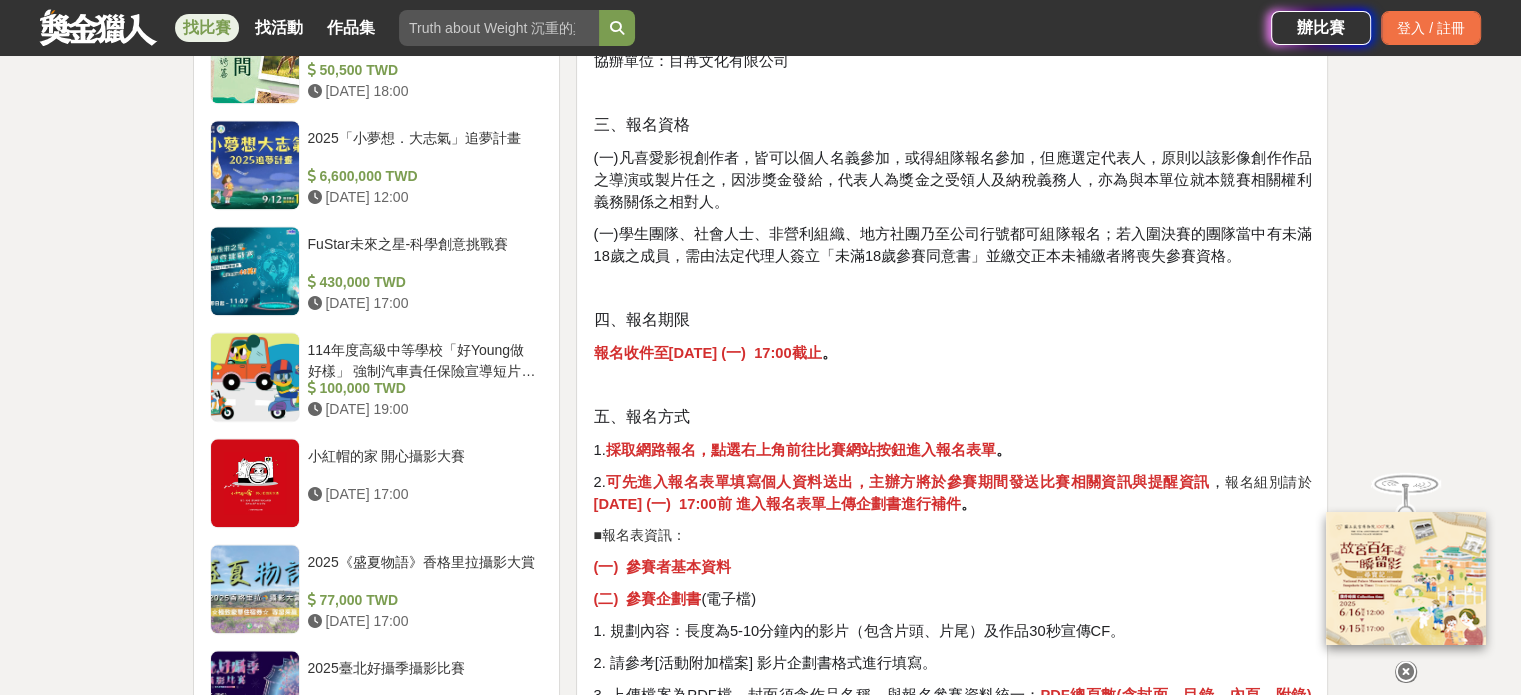 scroll, scrollTop: 2100, scrollLeft: 0, axis: vertical 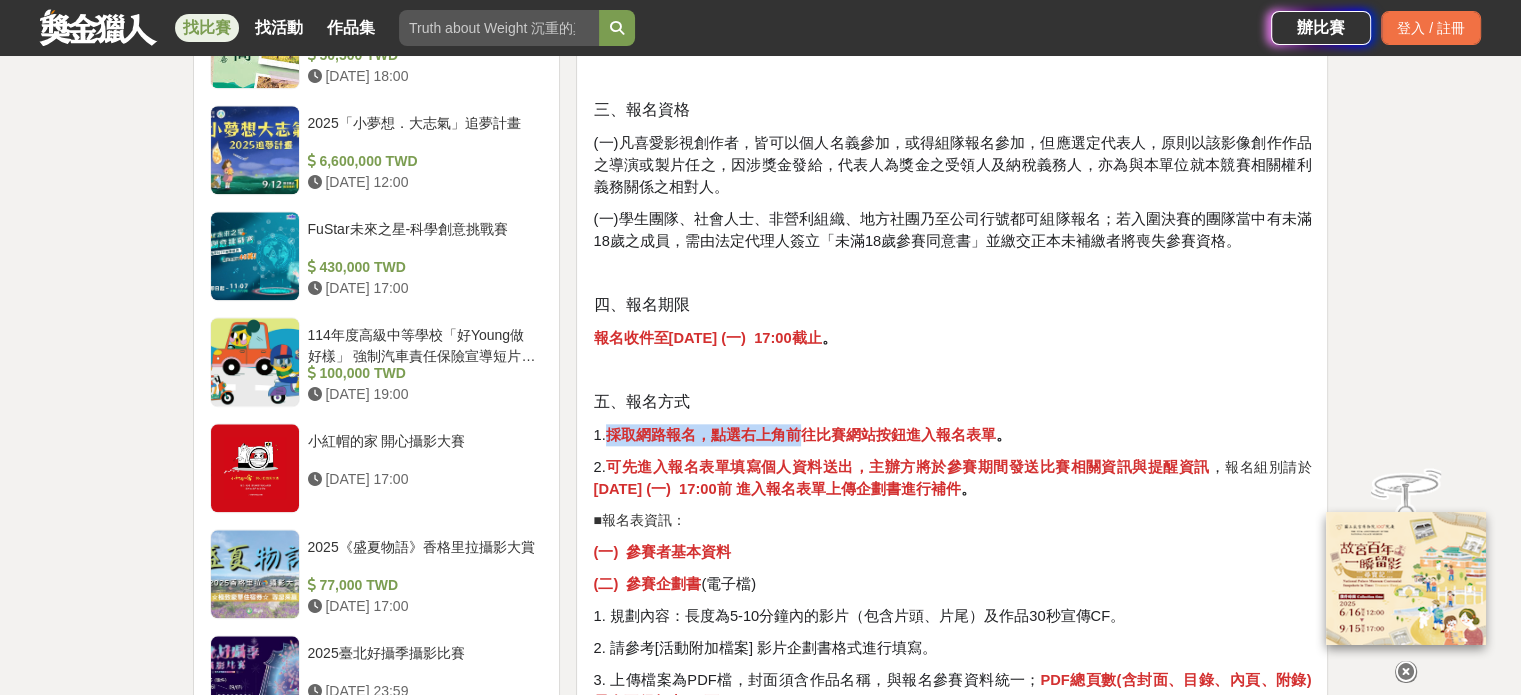 drag, startPoint x: 612, startPoint y: 355, endPoint x: 804, endPoint y: 356, distance: 192.00261 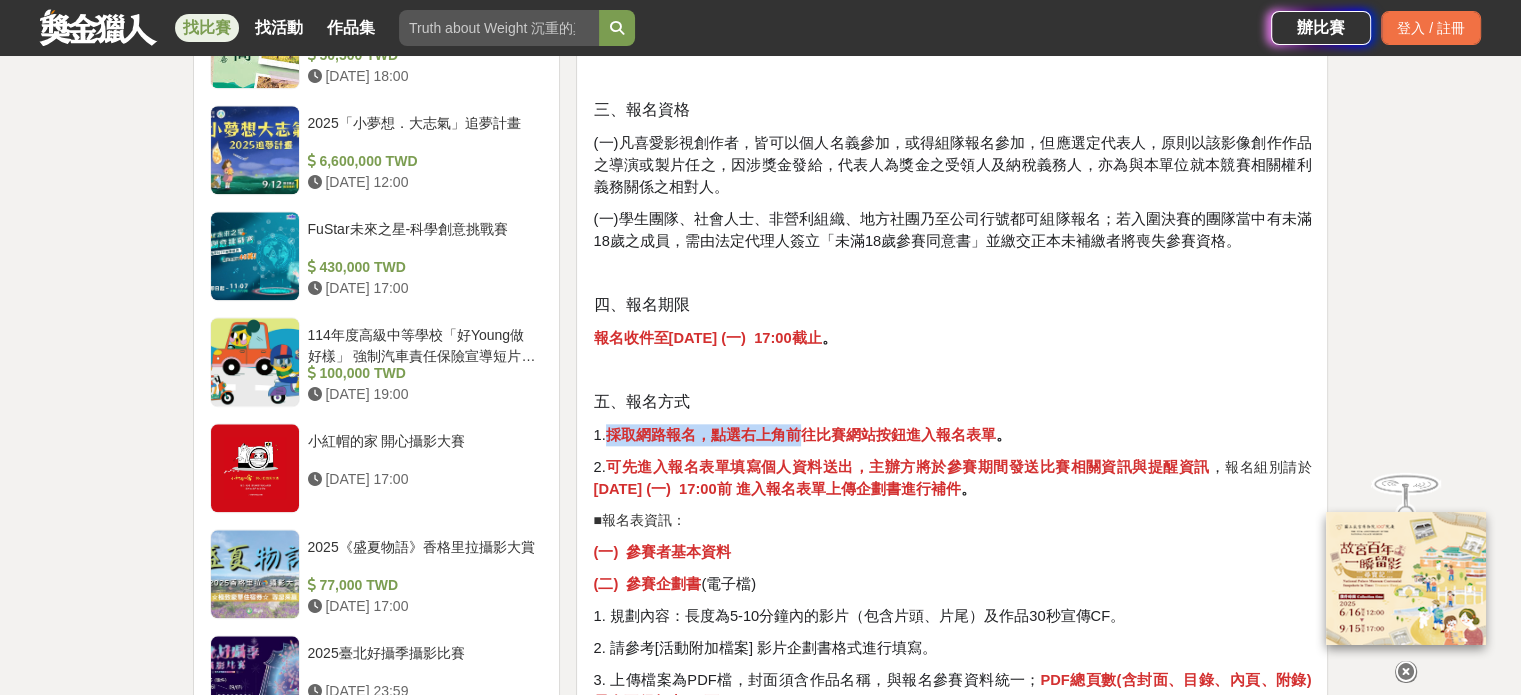 click on "採取網路報名，點選右上角前往比賽網站按鈕進入報名表單" at bounding box center [801, 435] 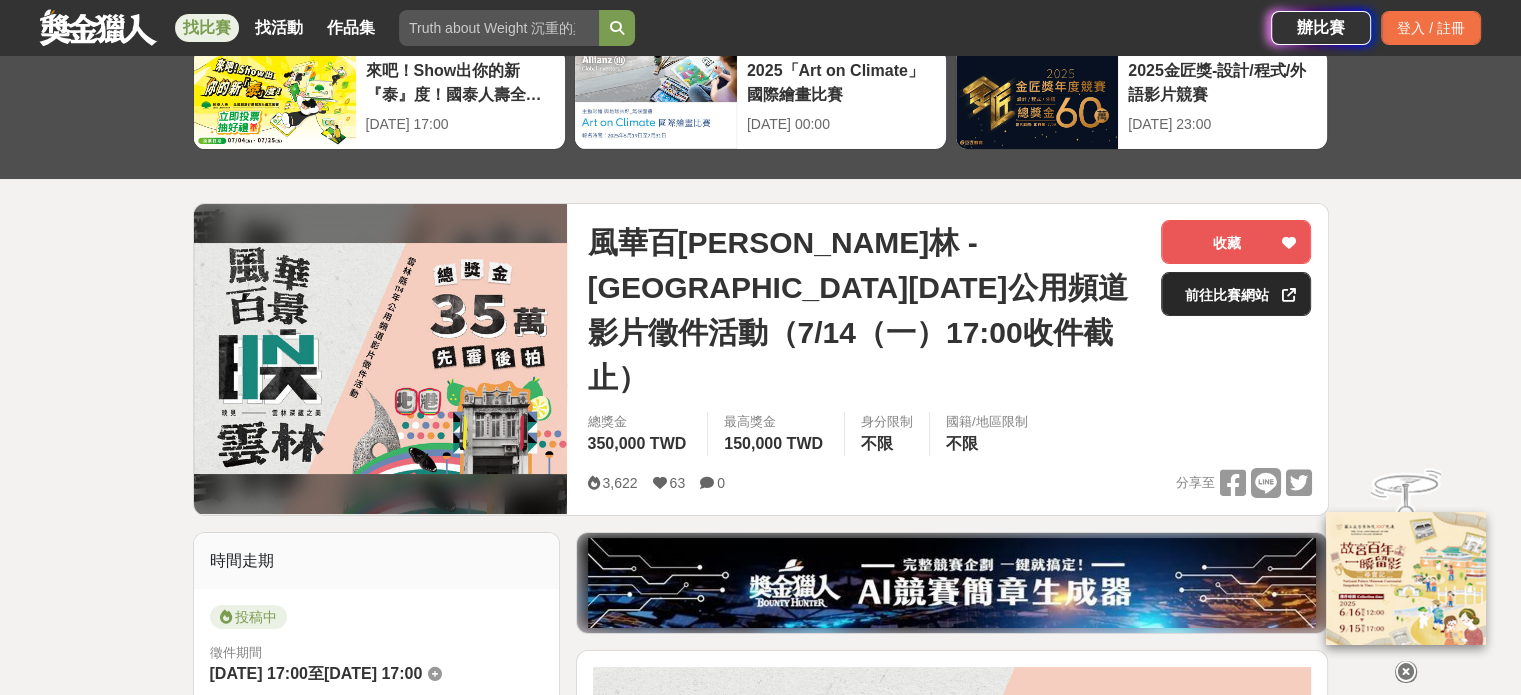 scroll, scrollTop: 100, scrollLeft: 0, axis: vertical 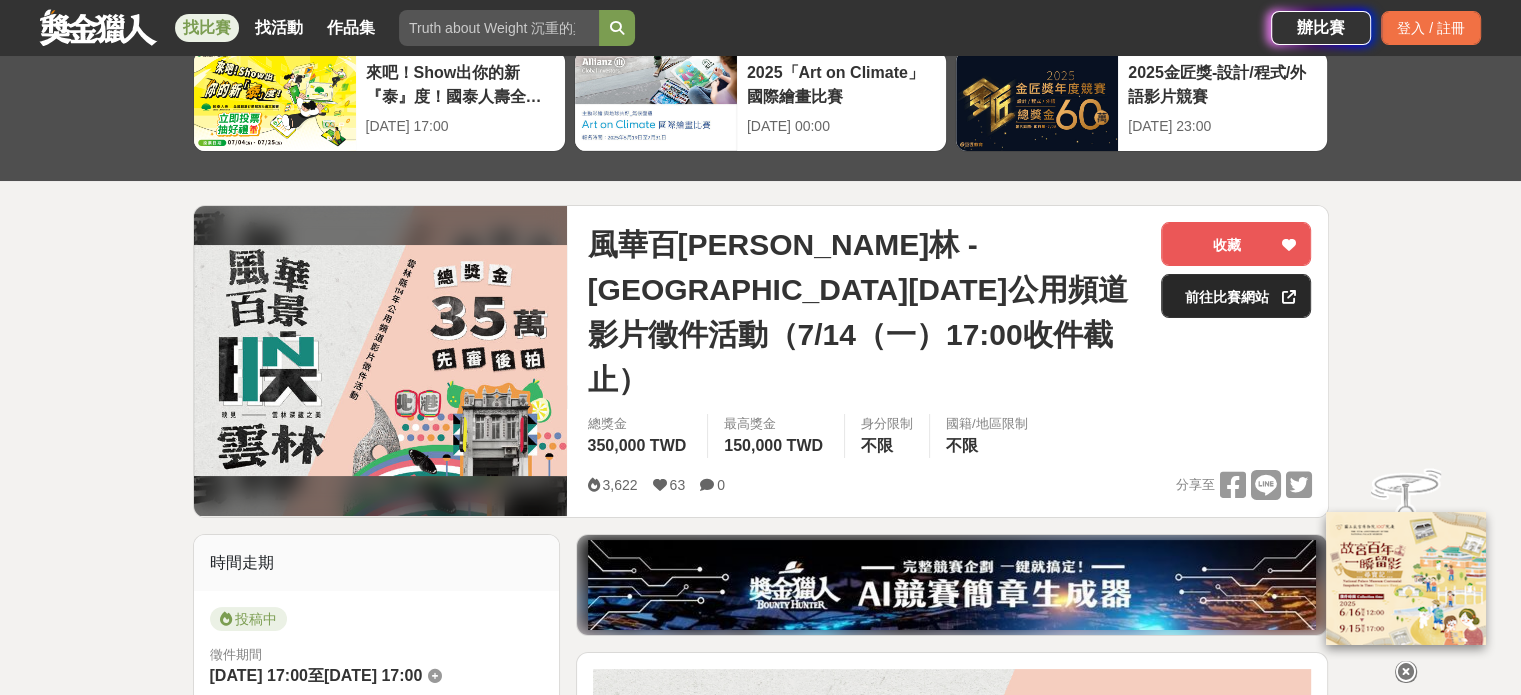 click on "前往比賽網站" at bounding box center (1236, 296) 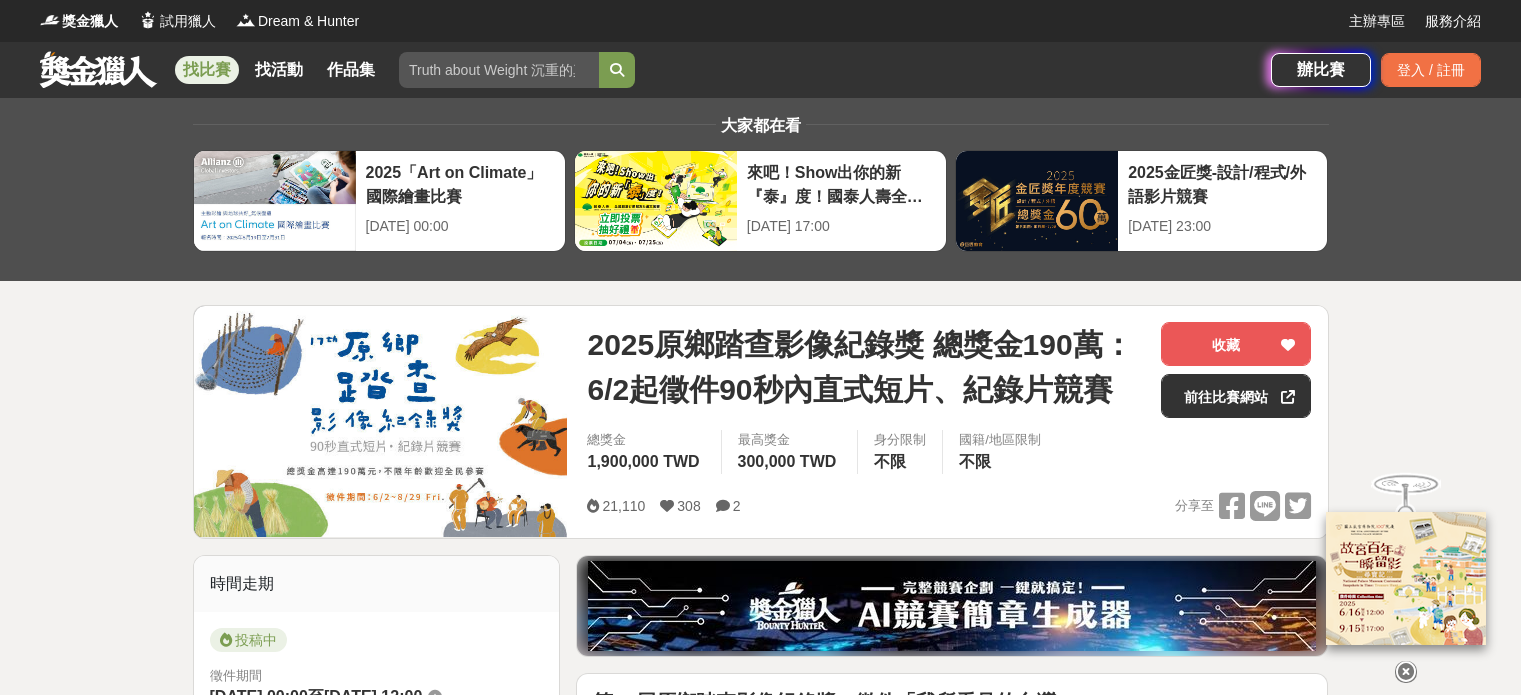 scroll, scrollTop: 0, scrollLeft: 0, axis: both 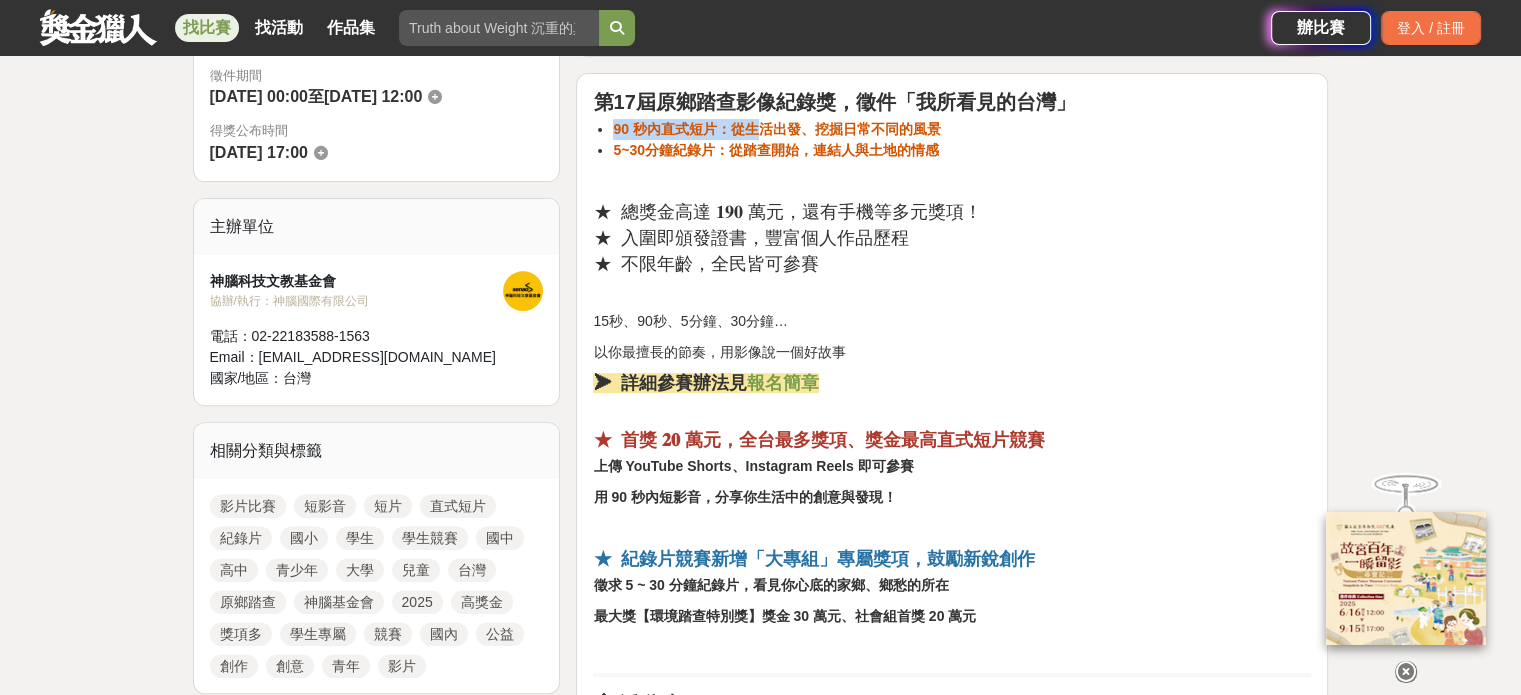 drag, startPoint x: 619, startPoint y: 127, endPoint x: 760, endPoint y: 127, distance: 141 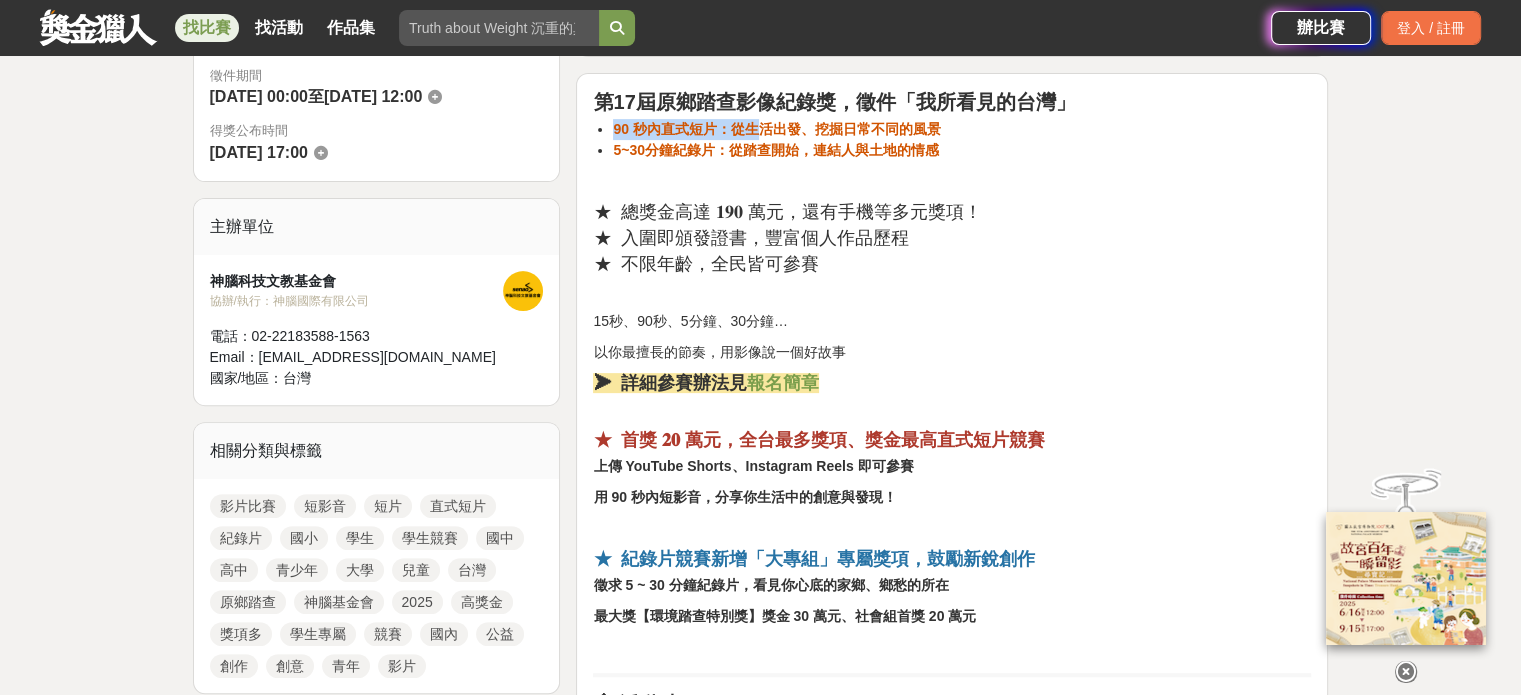 click on "90 秒內直式短片：從生活出發、挖掘日常不同的風景" at bounding box center (776, 129) 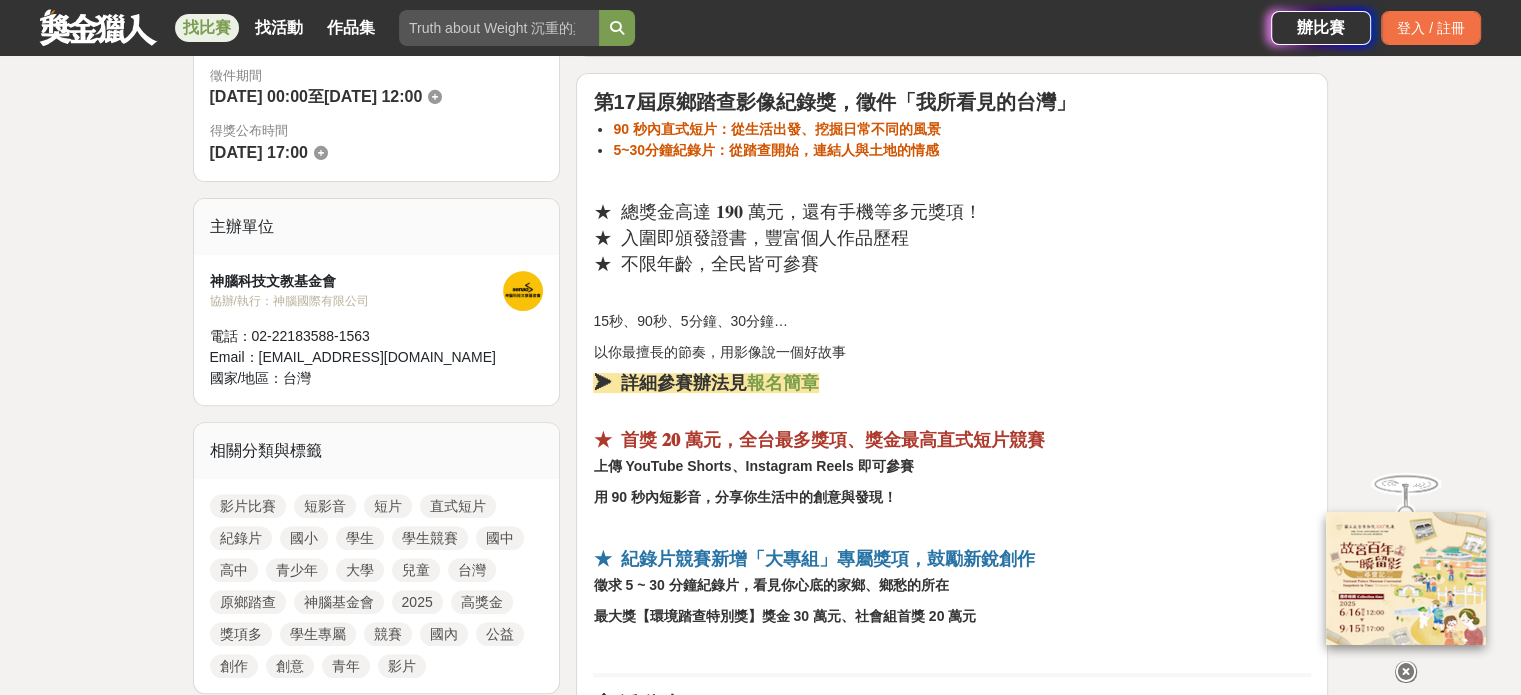 click on "5~30分鐘紀錄片：從踏查開始，連結人與土地的情感" at bounding box center [776, 150] 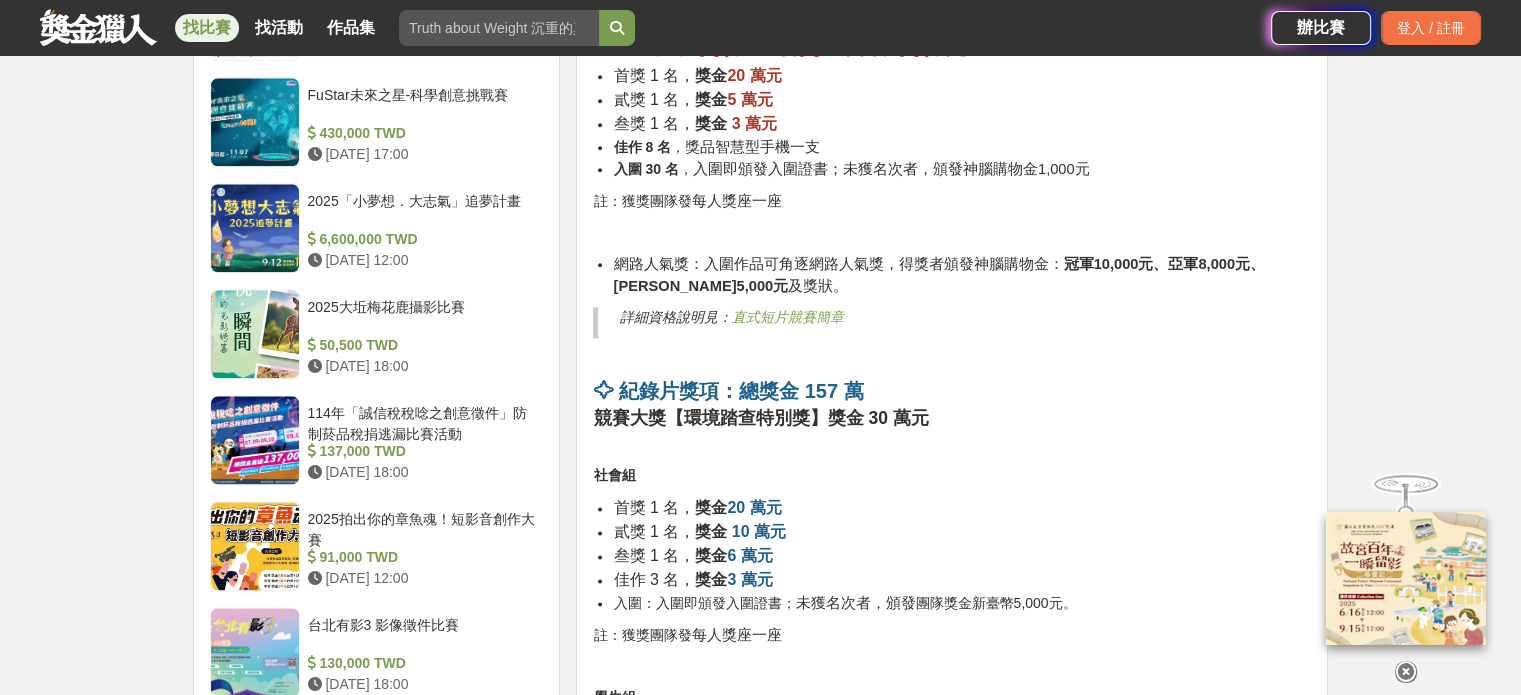 scroll, scrollTop: 2400, scrollLeft: 0, axis: vertical 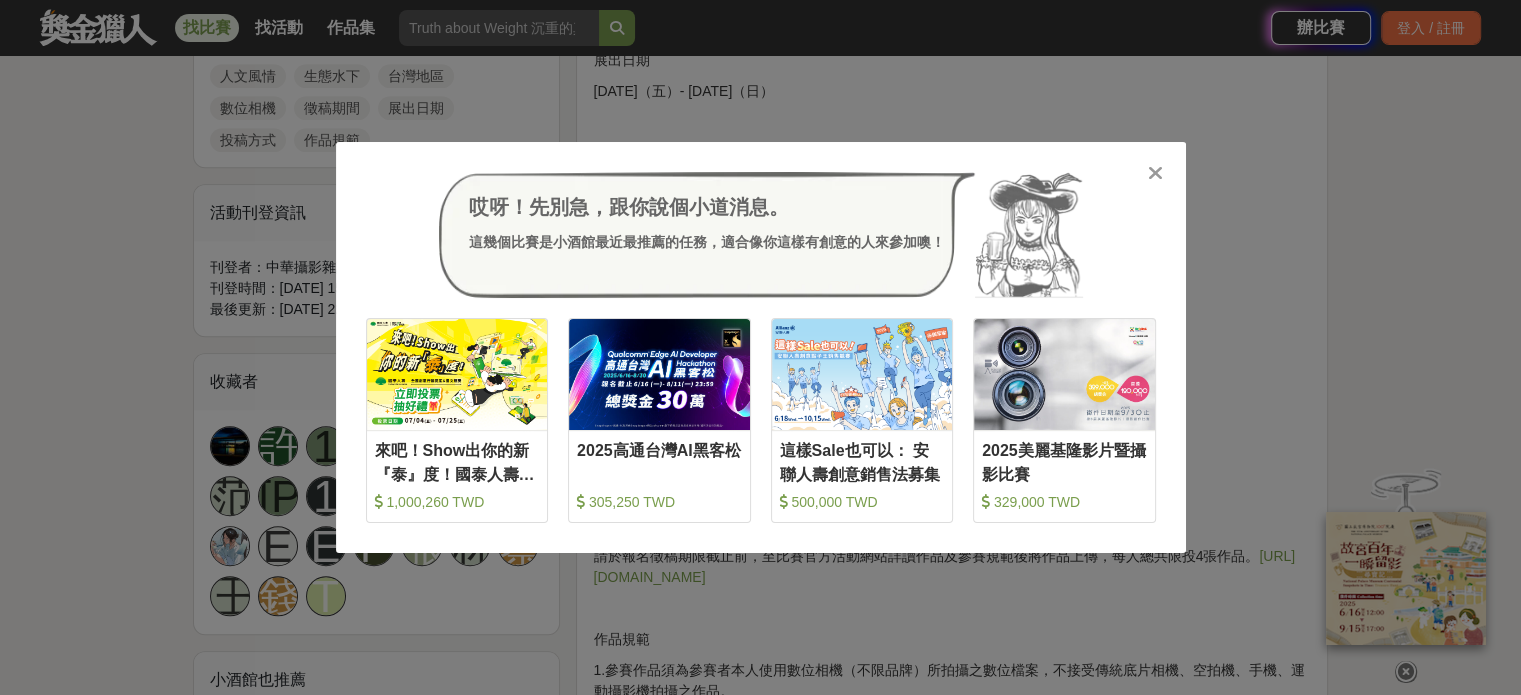 click at bounding box center (1155, 173) 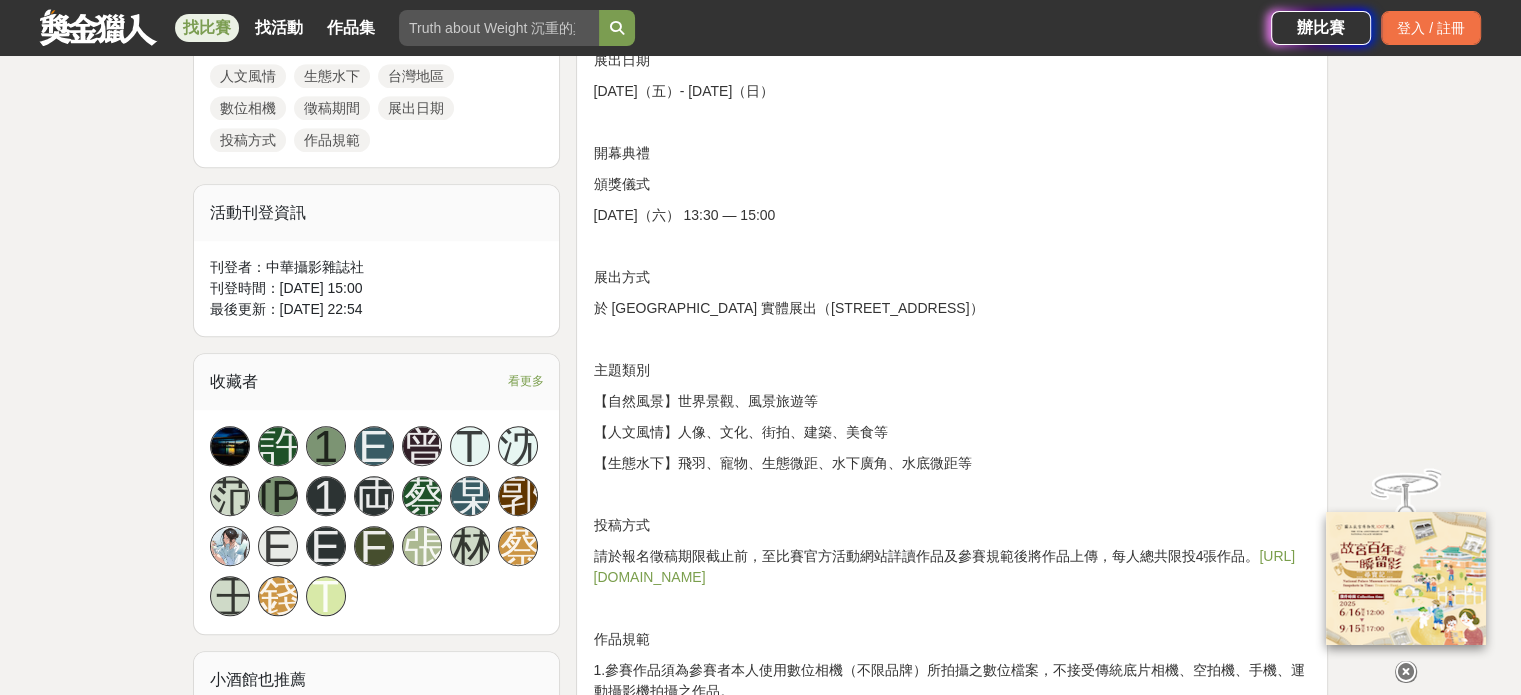 click at bounding box center (98, 27) 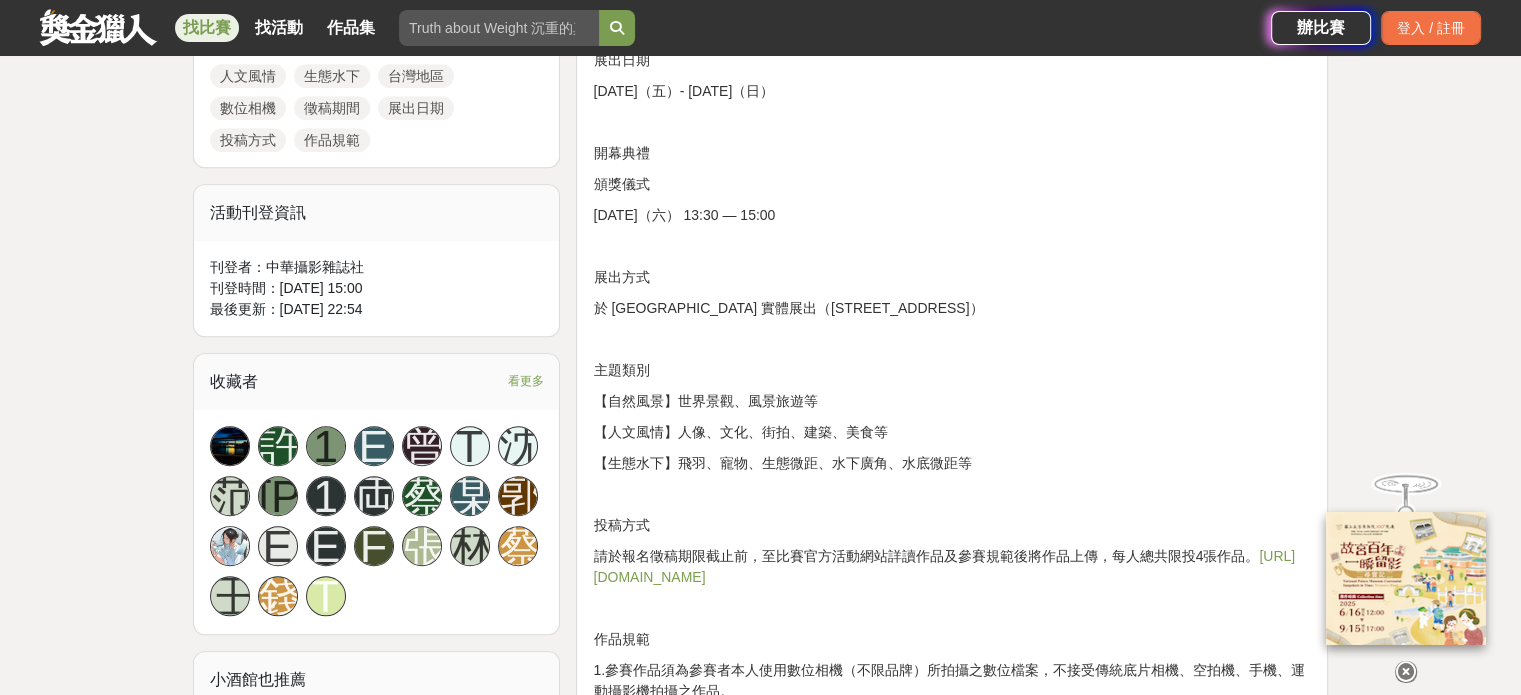 scroll, scrollTop: 0, scrollLeft: 0, axis: both 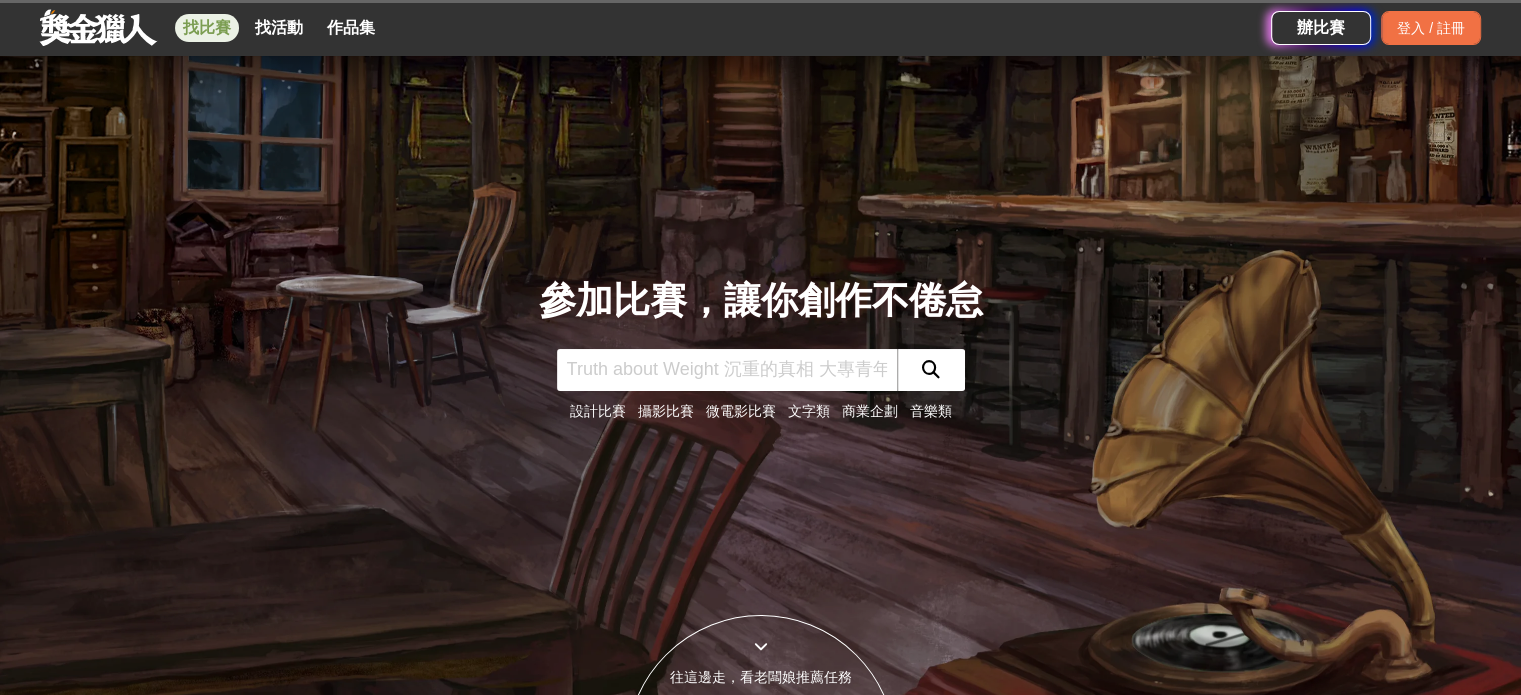 click on "找比賽" at bounding box center [207, 28] 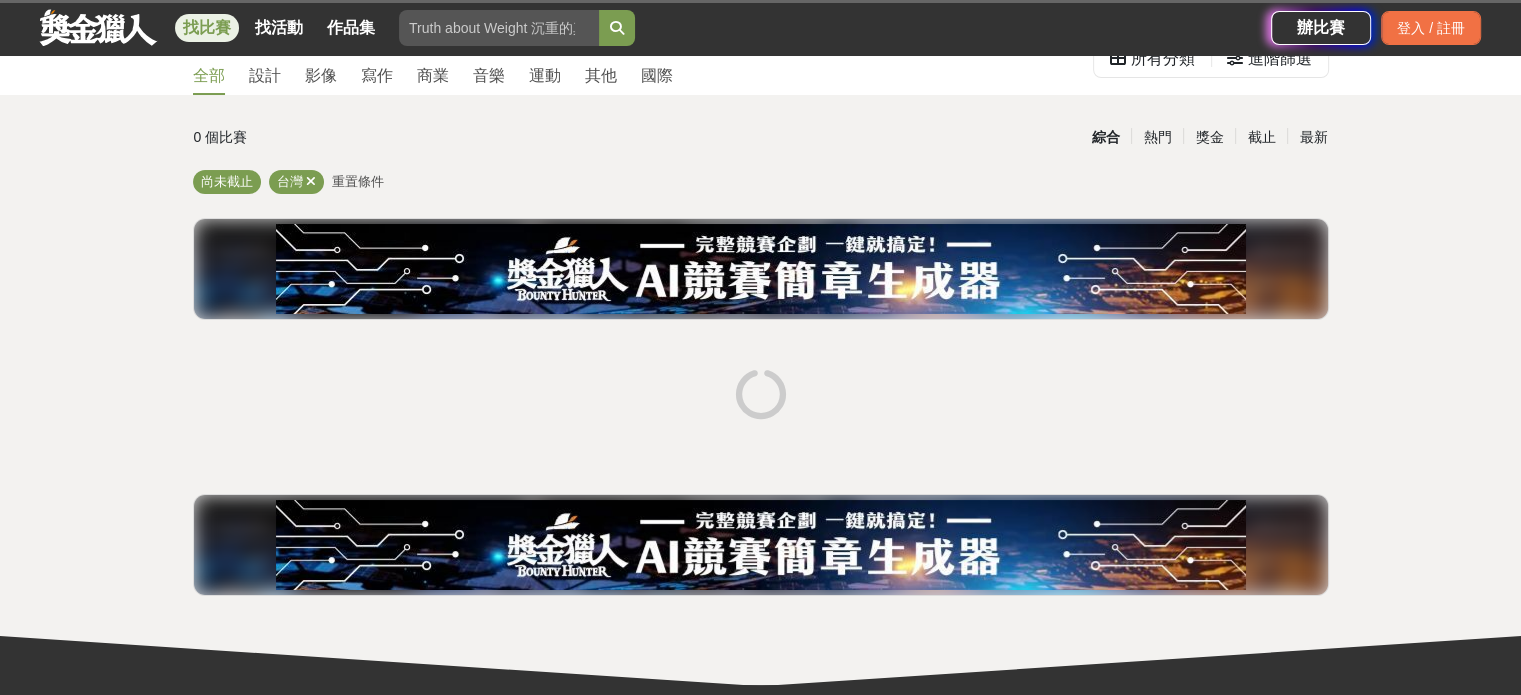 scroll, scrollTop: 48, scrollLeft: 0, axis: vertical 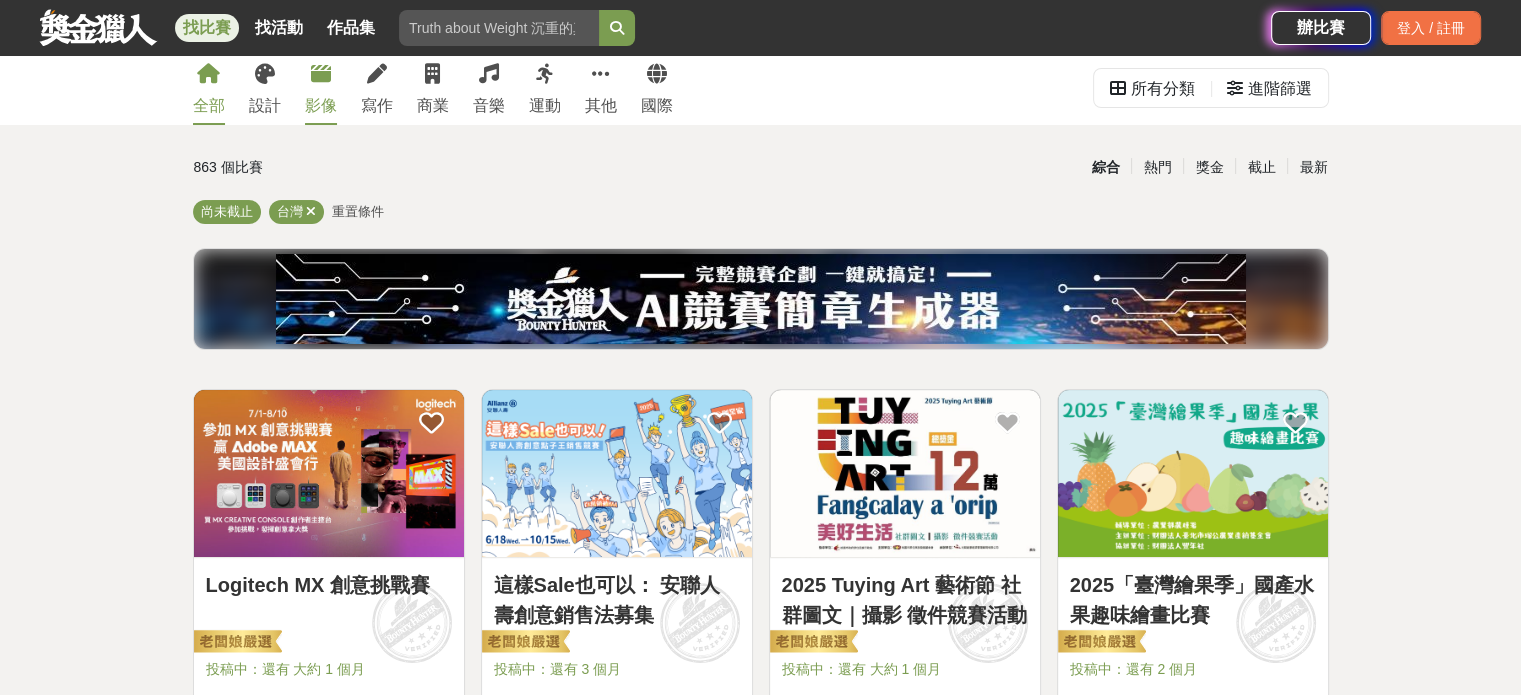 click on "影像" at bounding box center (321, 87) 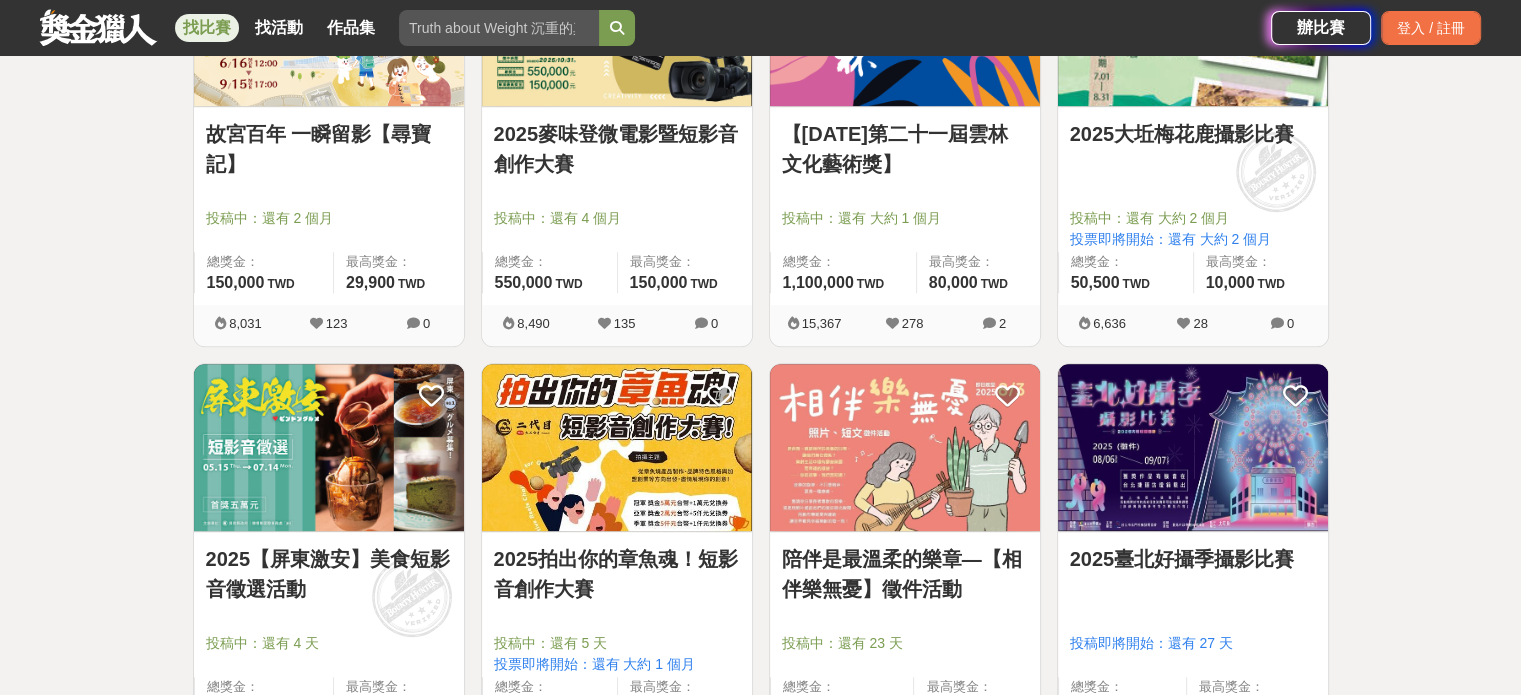 scroll, scrollTop: 1848, scrollLeft: 0, axis: vertical 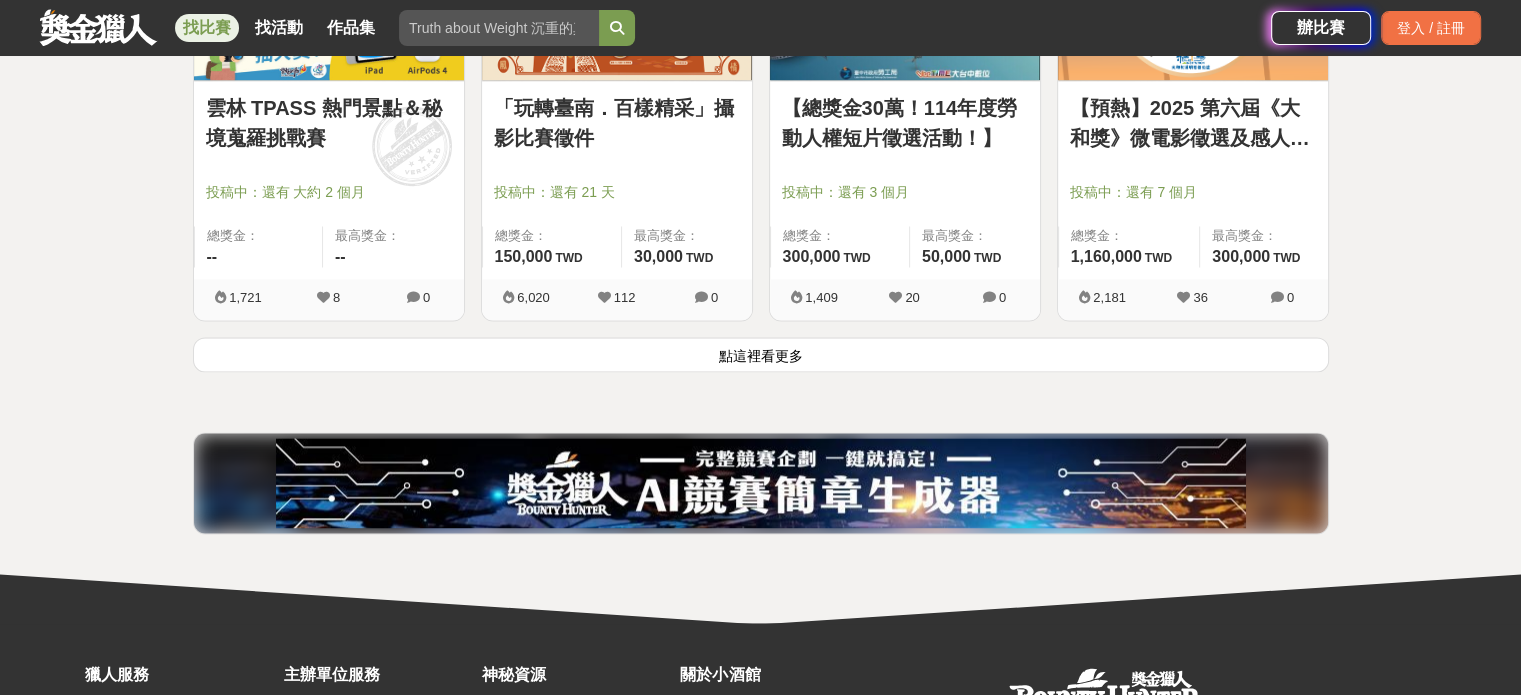 click on "點這裡看更多" at bounding box center (761, 354) 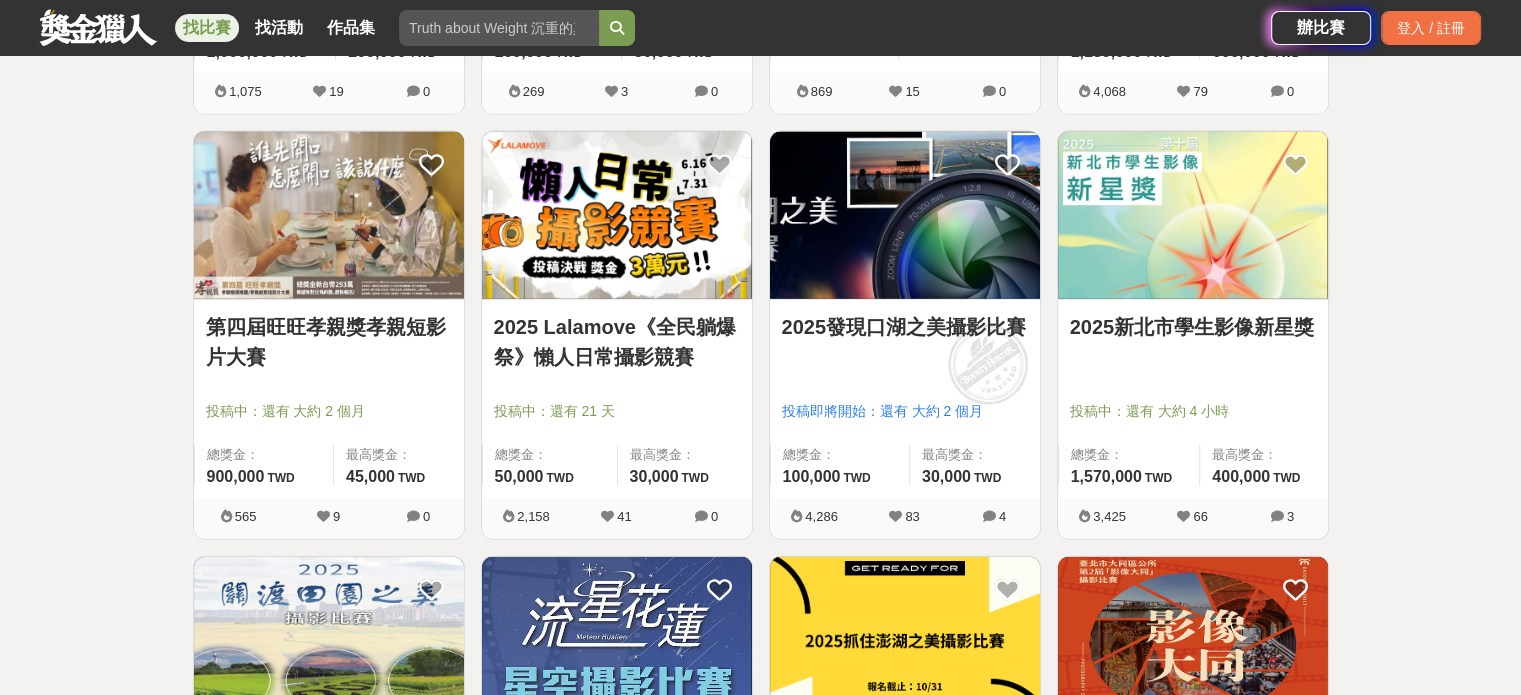 scroll, scrollTop: 4548, scrollLeft: 0, axis: vertical 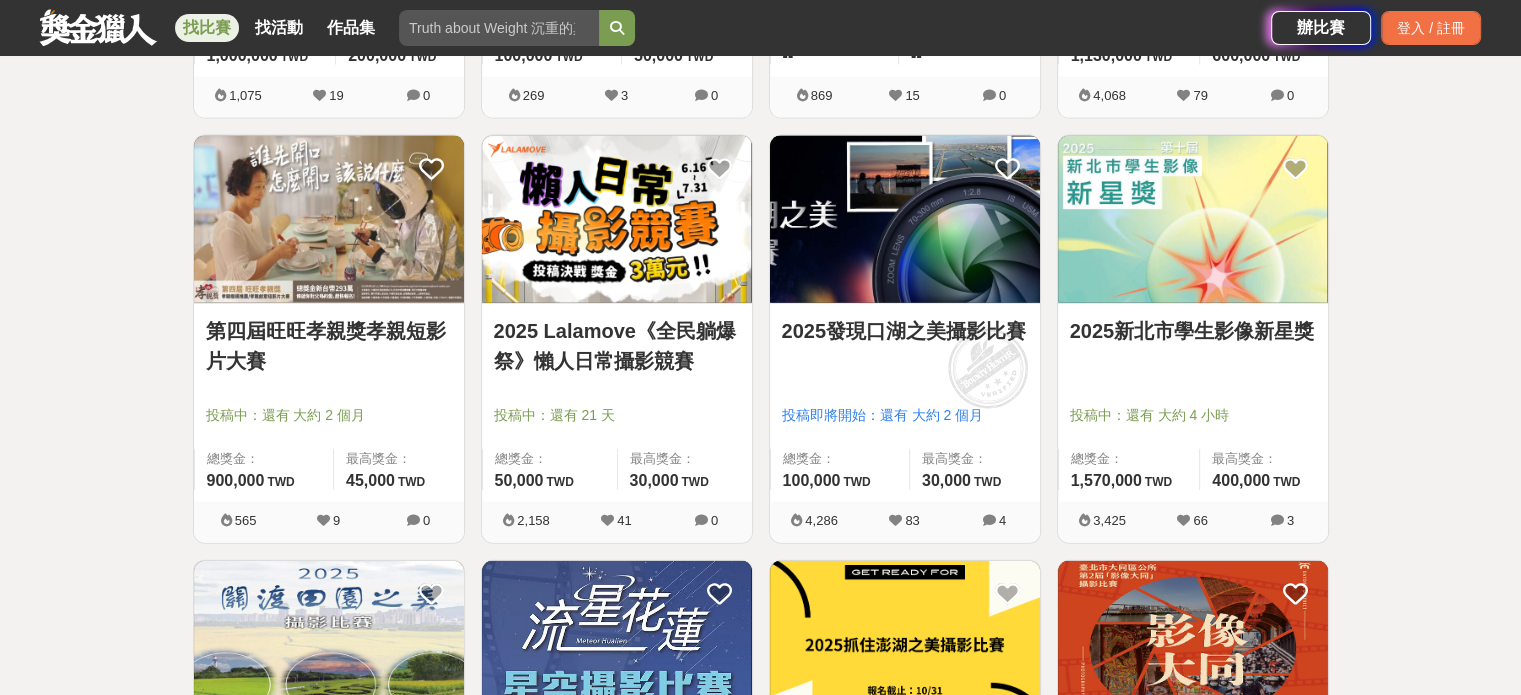 click at bounding box center (329, 219) 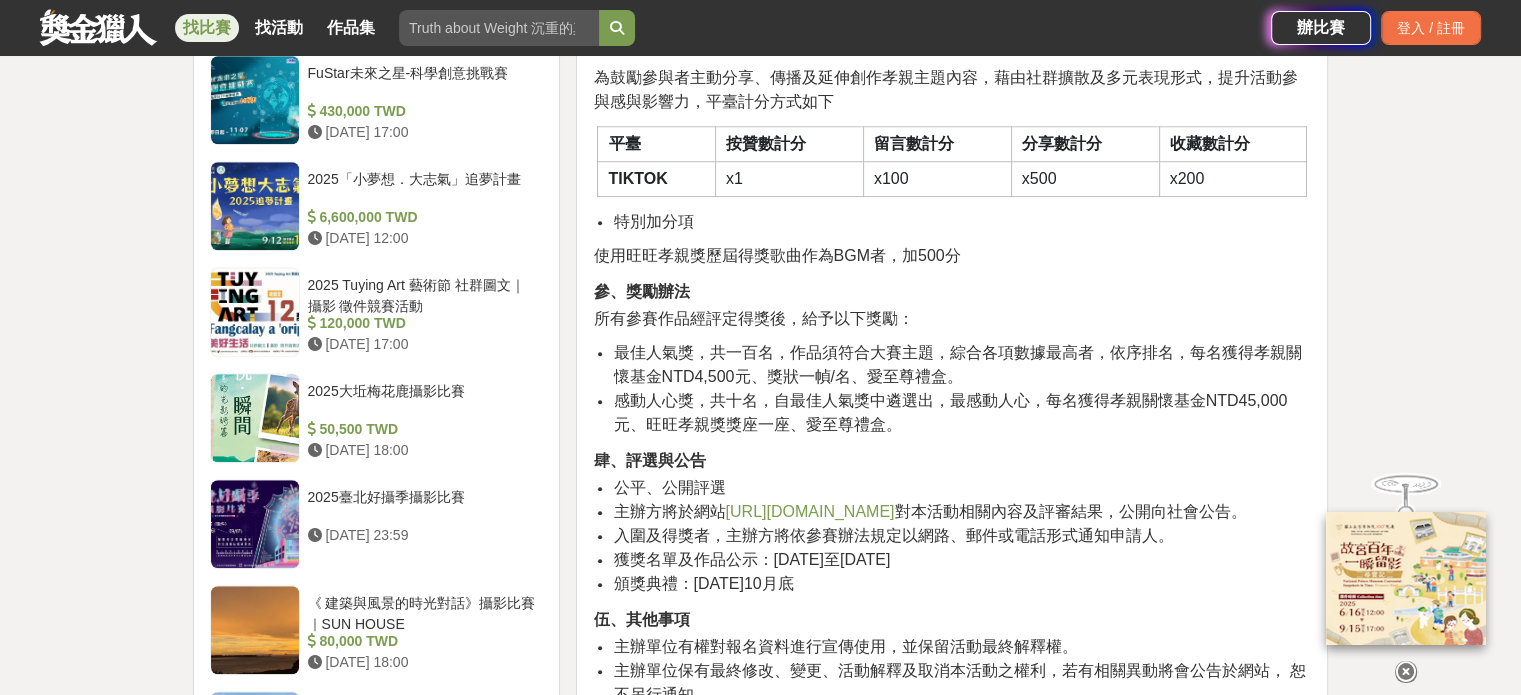 scroll, scrollTop: 1900, scrollLeft: 0, axis: vertical 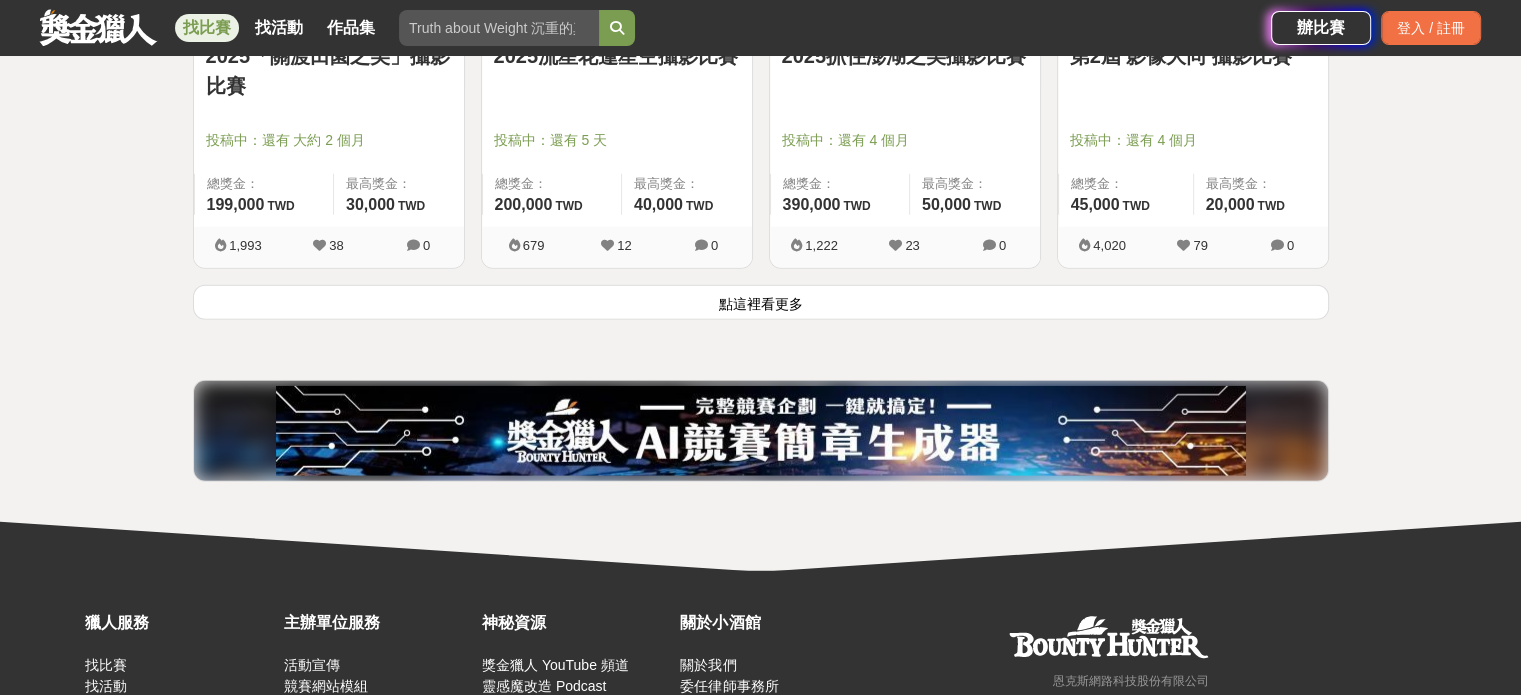 click on "點這裡看更多" at bounding box center [761, 302] 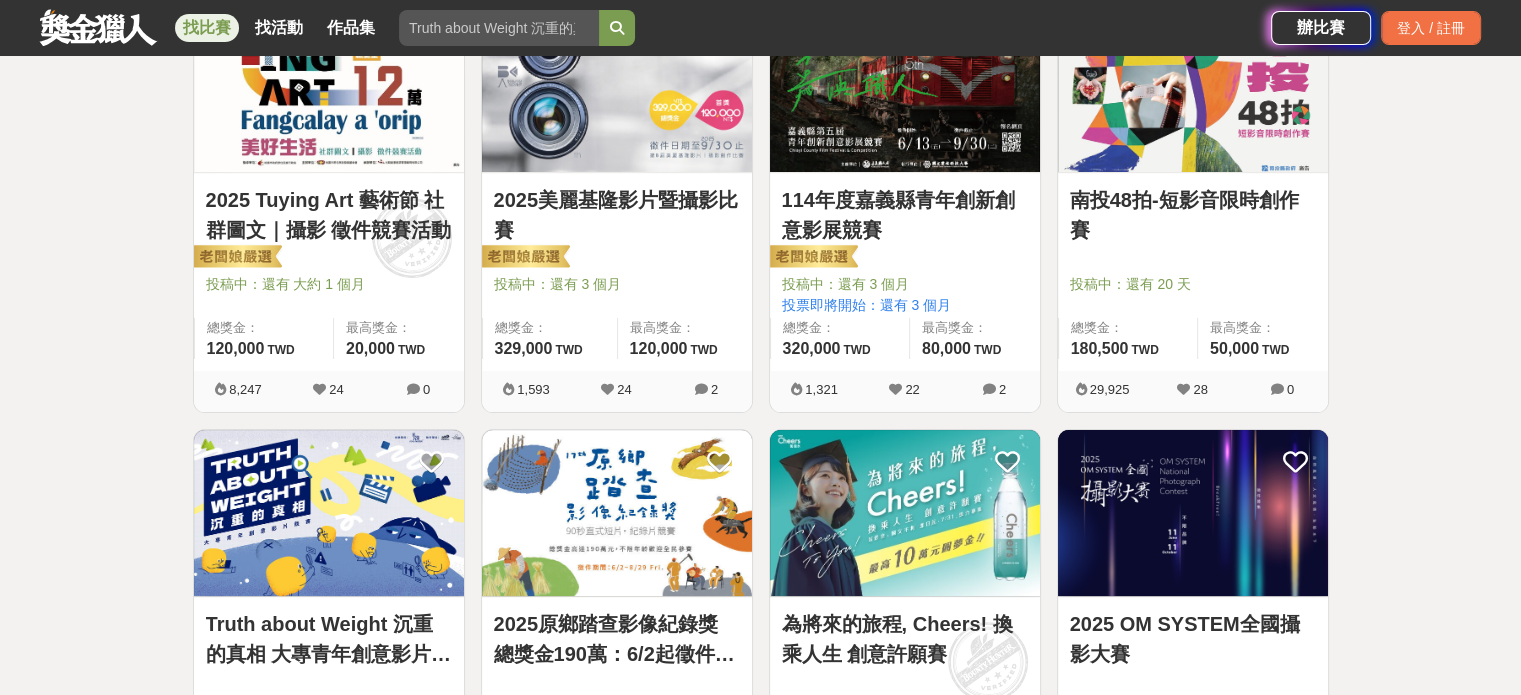 scroll, scrollTop: 328, scrollLeft: 0, axis: vertical 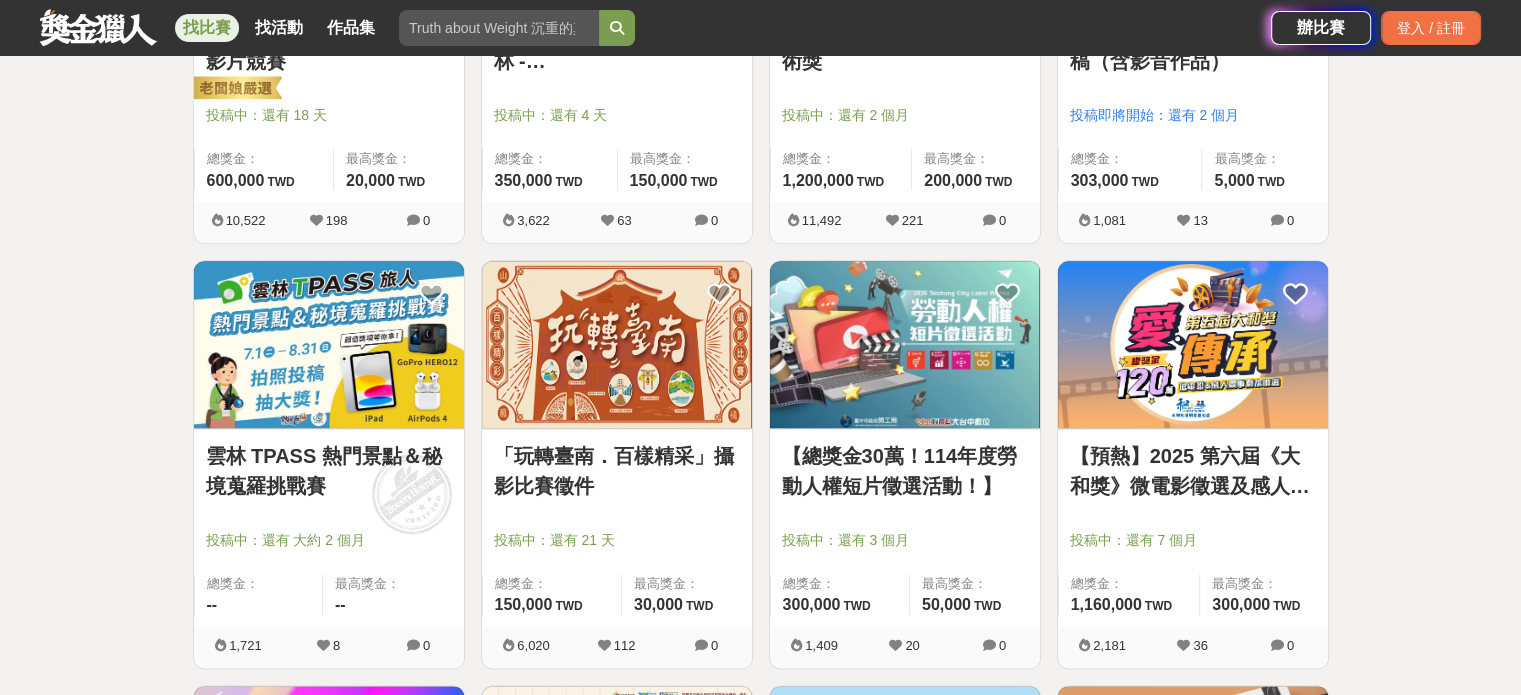 click at bounding box center (1193, 344) 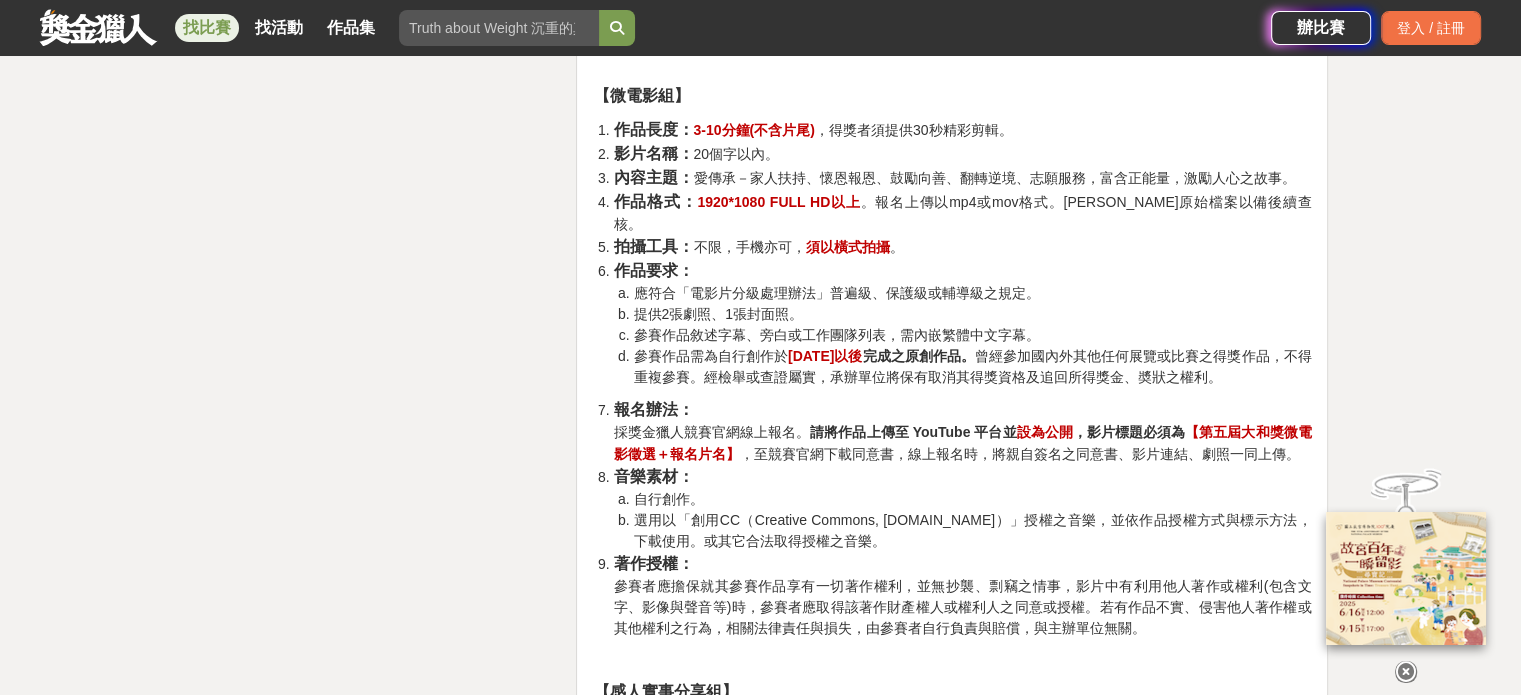 scroll, scrollTop: 3400, scrollLeft: 0, axis: vertical 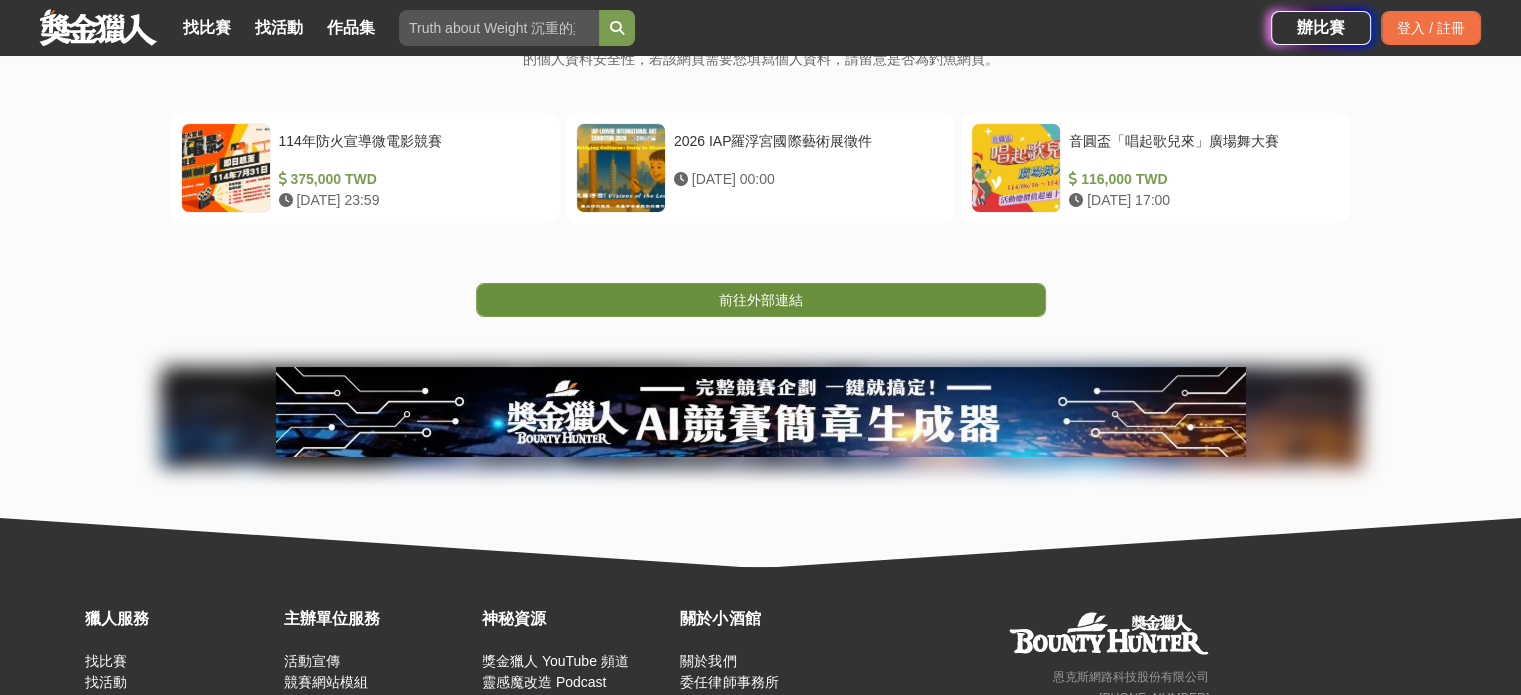 click on "前往外部連結" at bounding box center (761, 300) 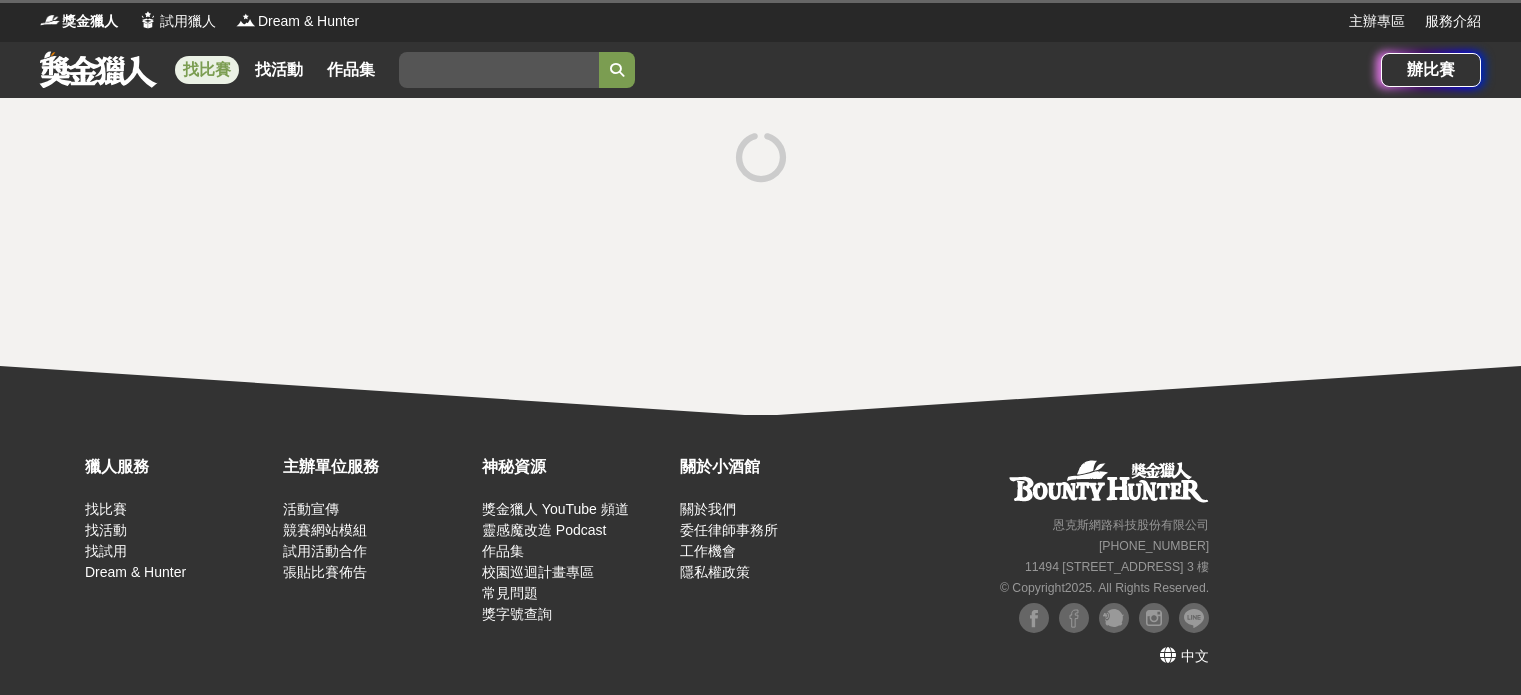 scroll, scrollTop: 0, scrollLeft: 0, axis: both 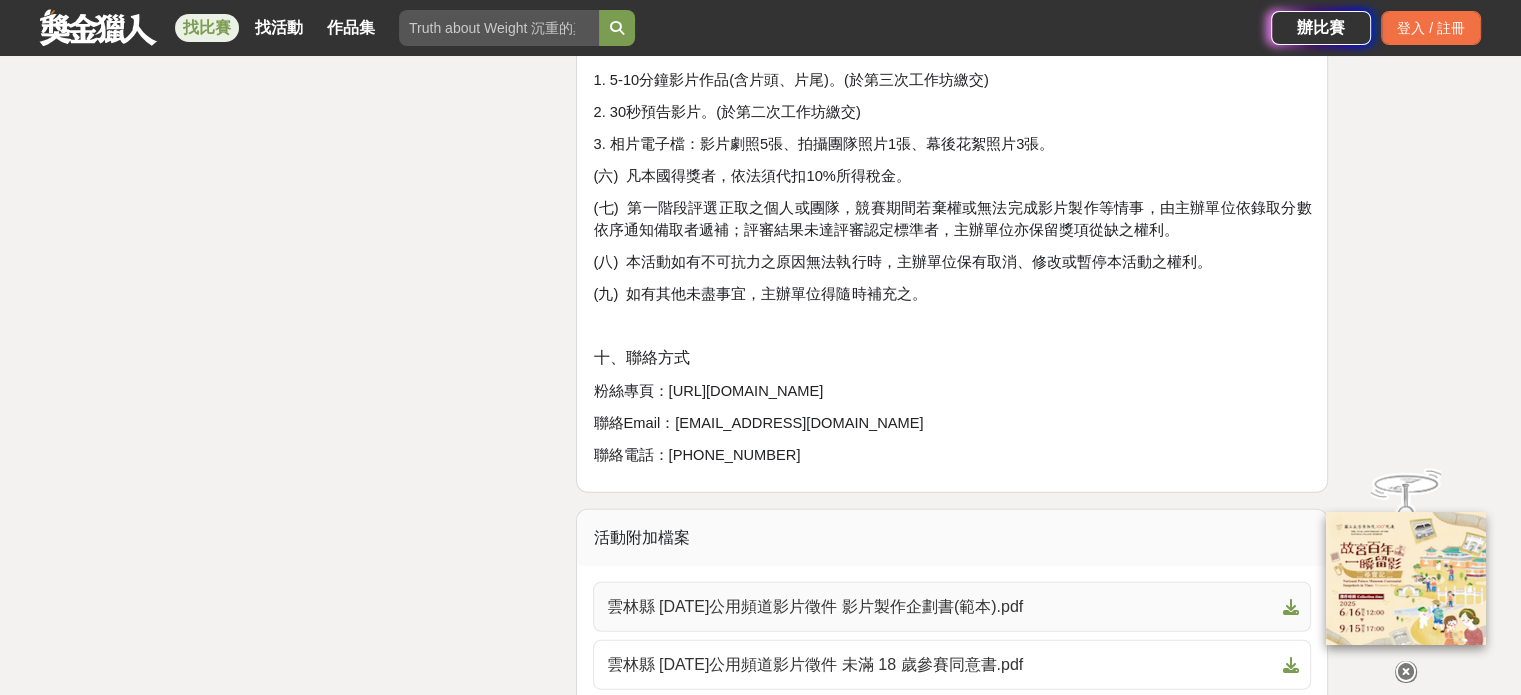 click on "雲林縣 [DATE]公用頻道影片徵件 影片製作企劃書(範本).pdf" at bounding box center [940, 607] 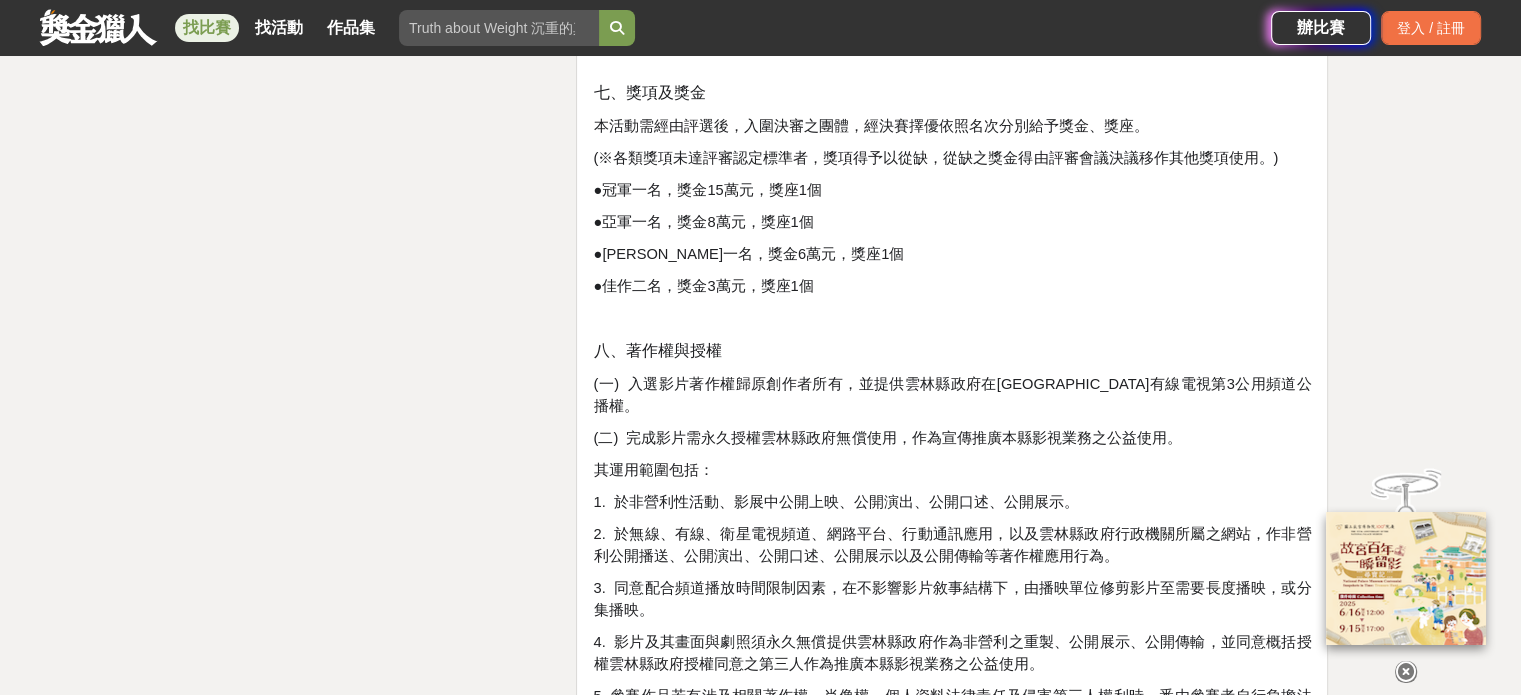 scroll, scrollTop: 4200, scrollLeft: 0, axis: vertical 